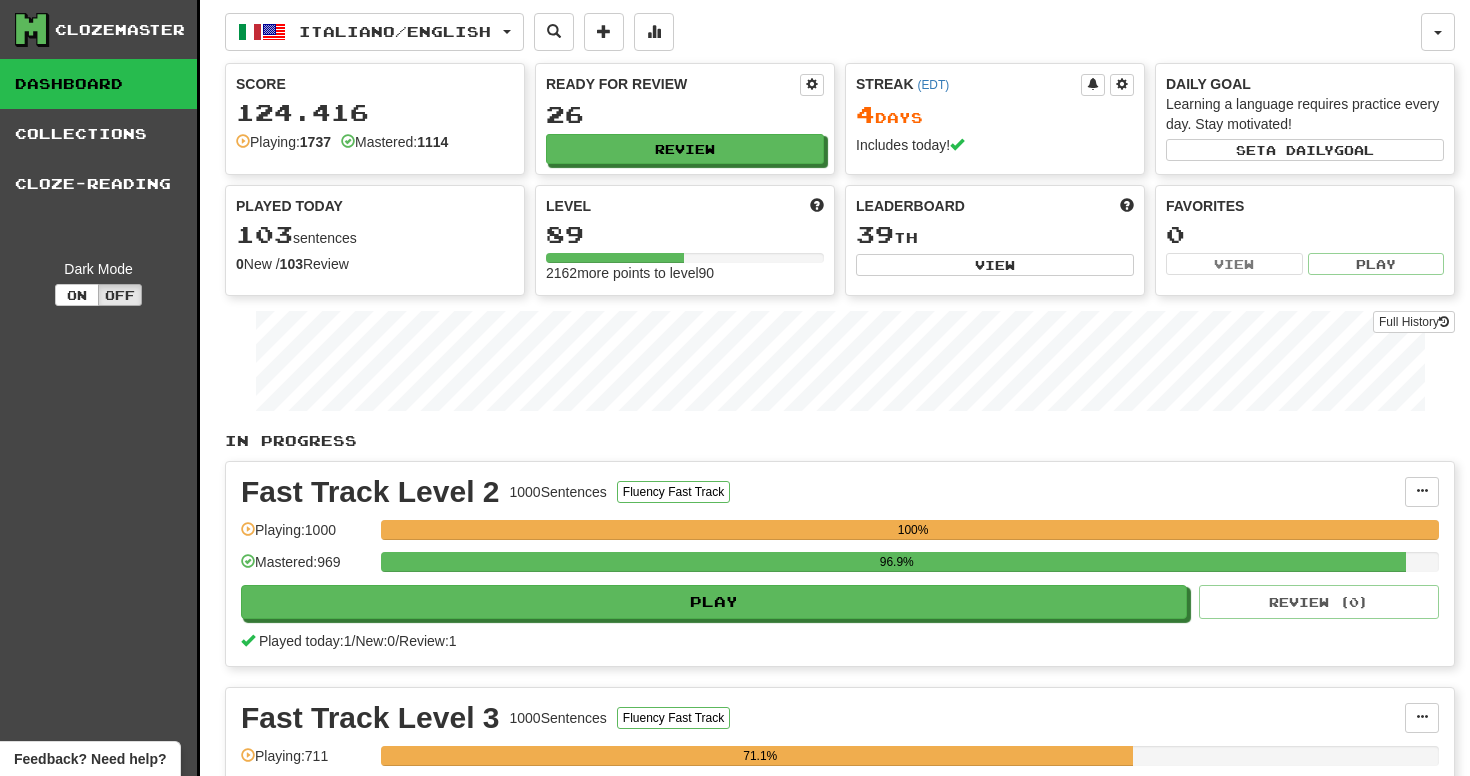 scroll, scrollTop: 0, scrollLeft: 0, axis: both 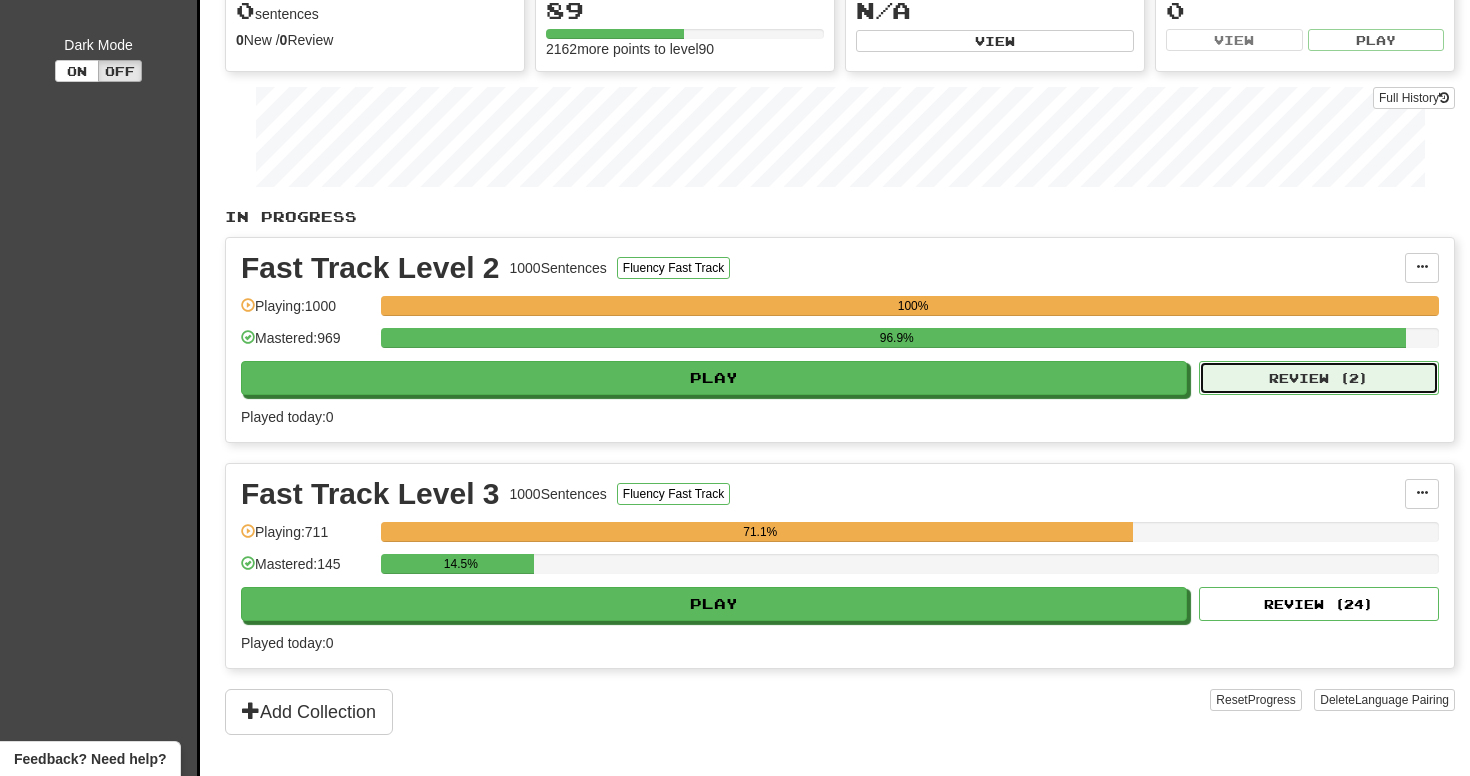click on "Review ( 2 )" at bounding box center (1319, 378) 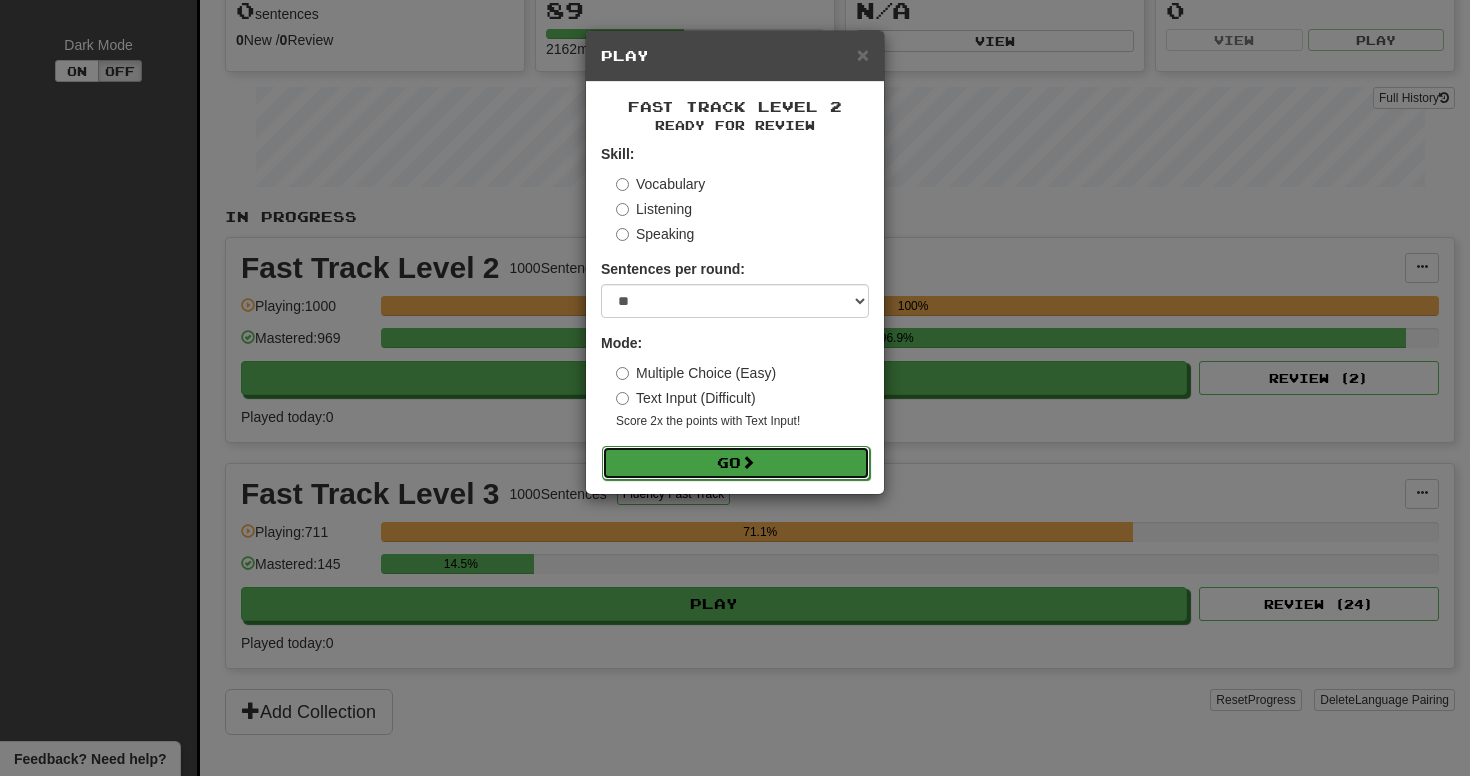 click on "Go" at bounding box center (736, 463) 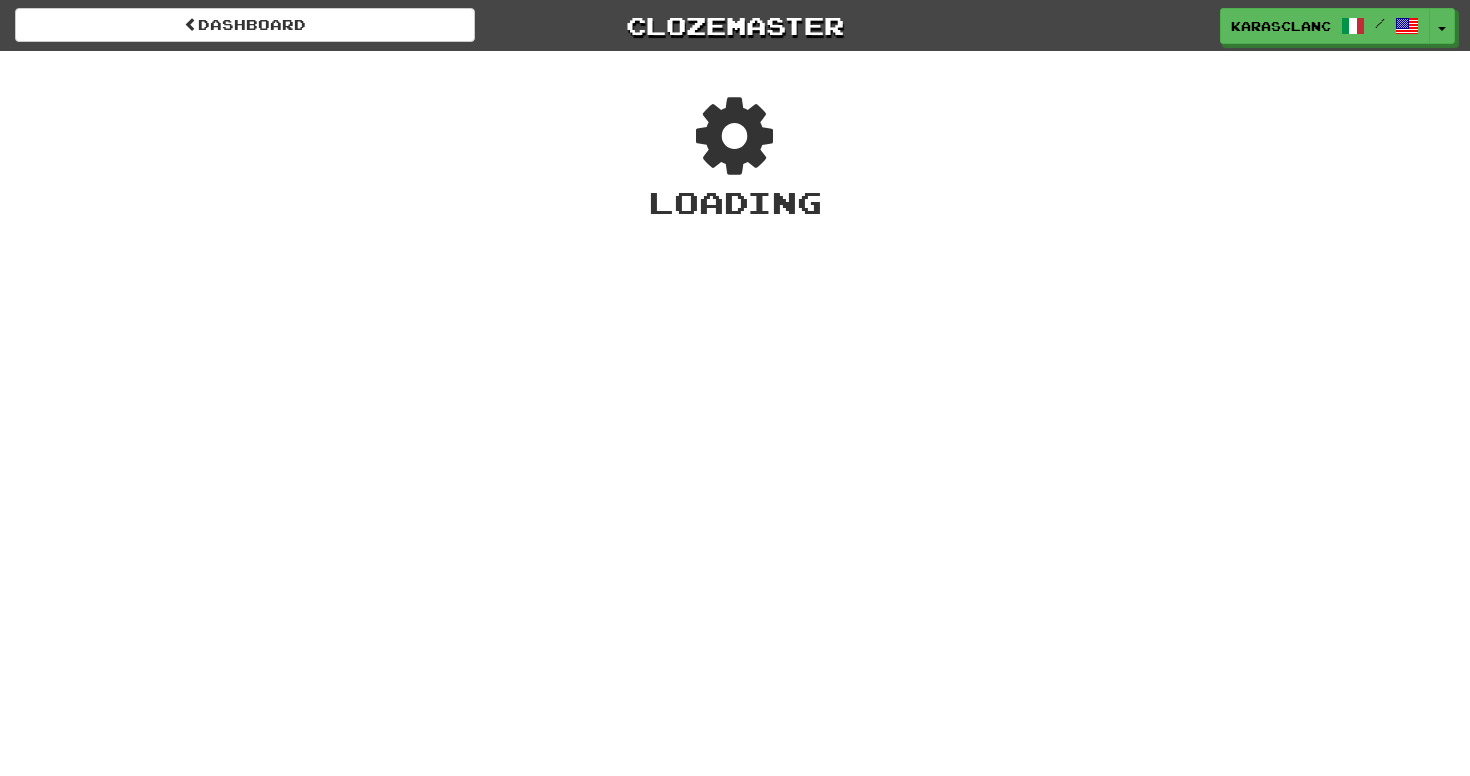 scroll, scrollTop: 0, scrollLeft: 0, axis: both 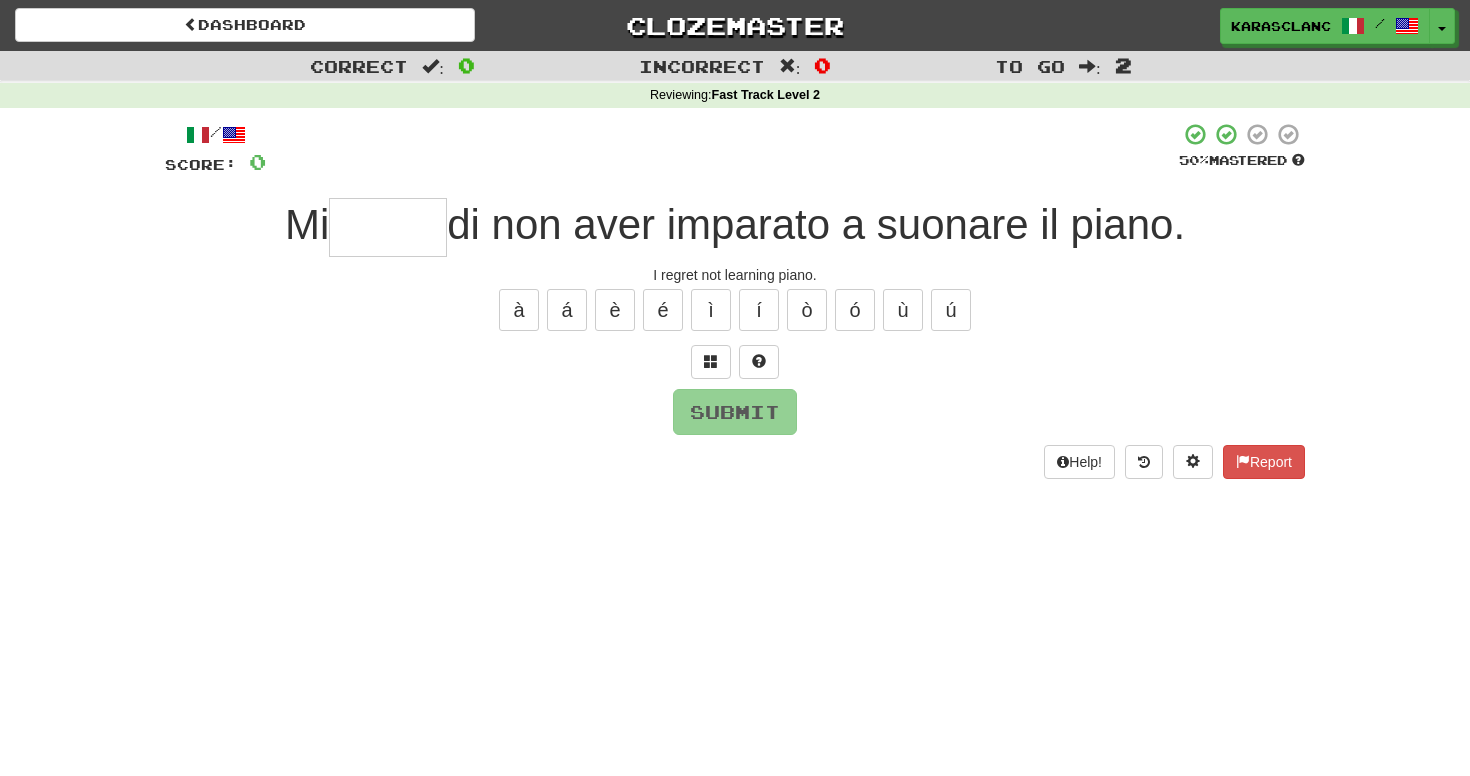 type on "*" 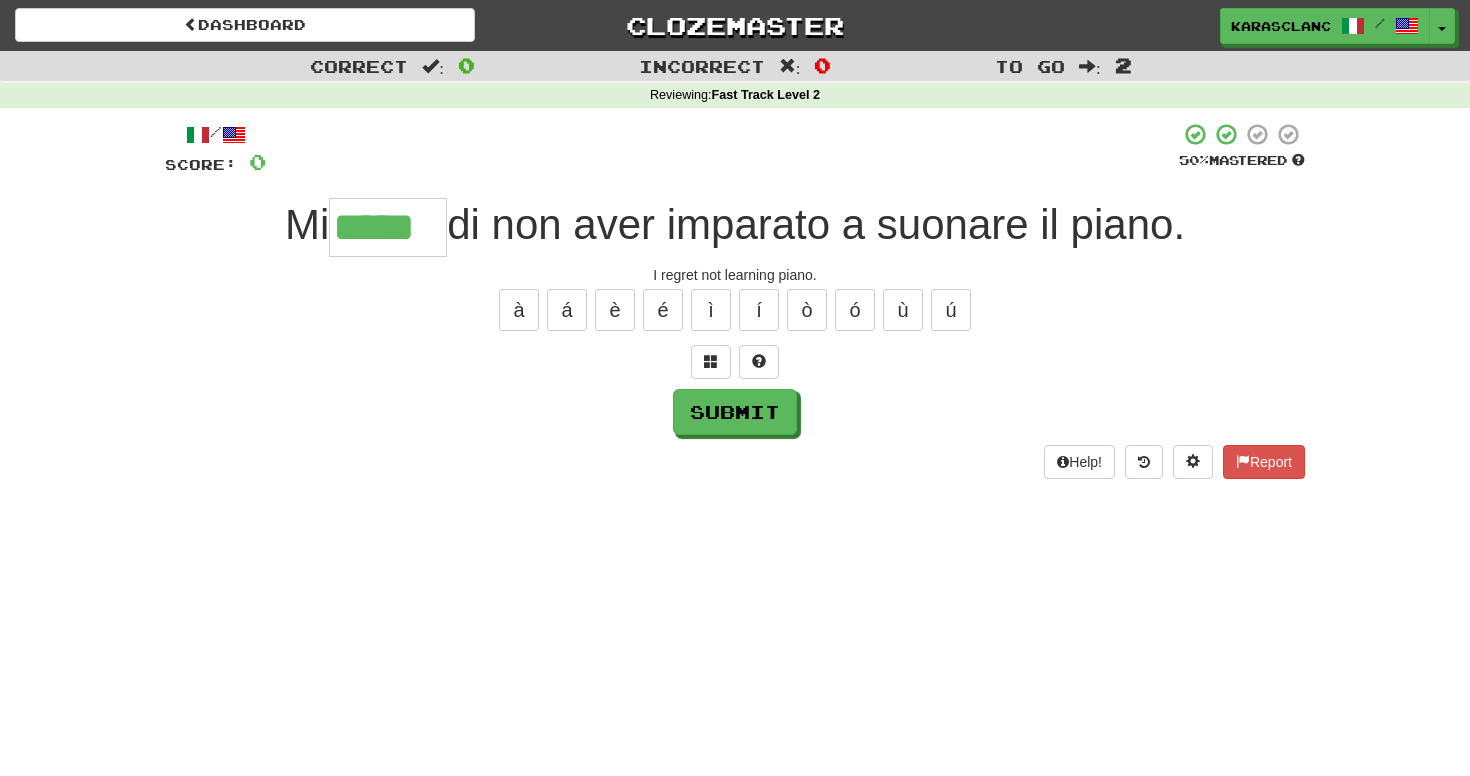 type on "*****" 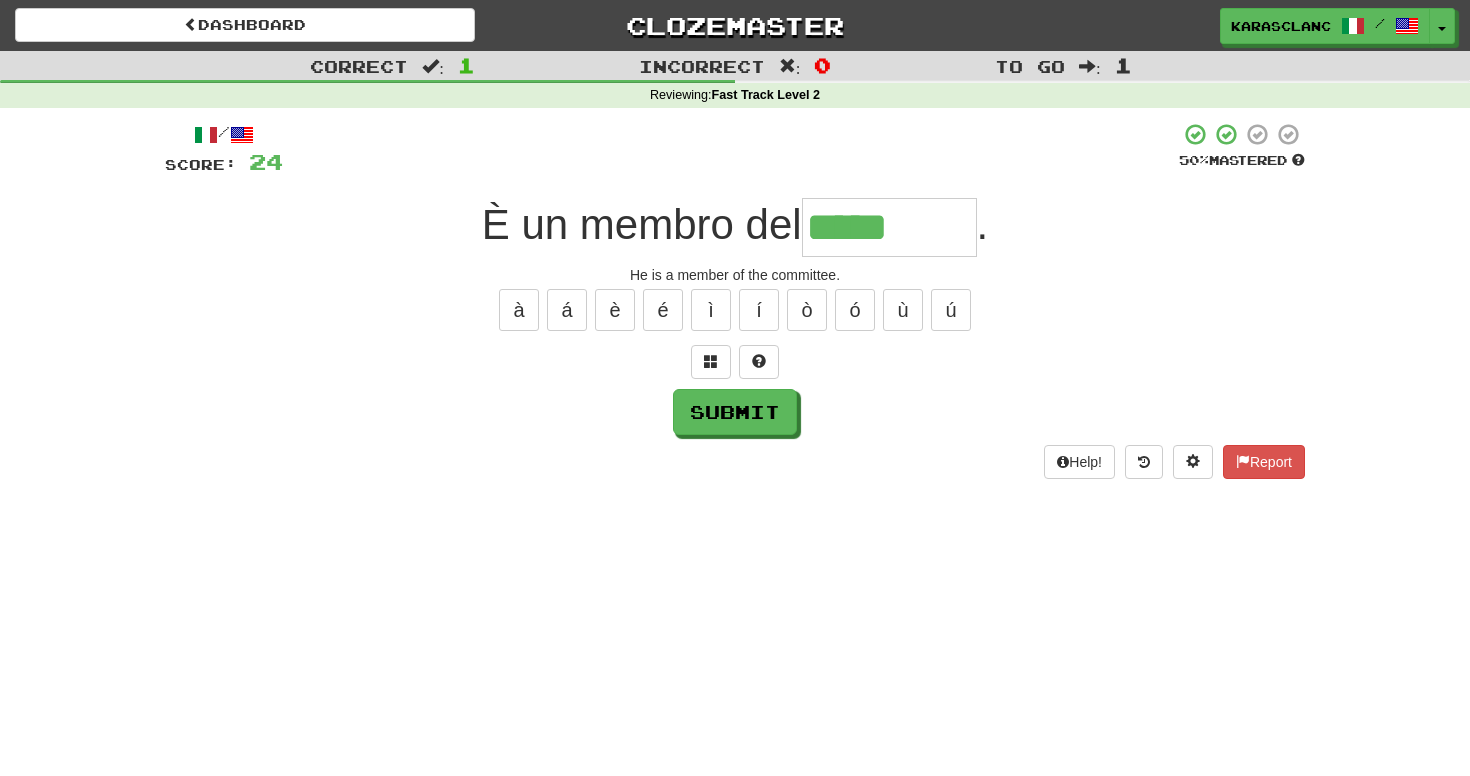 type on "********" 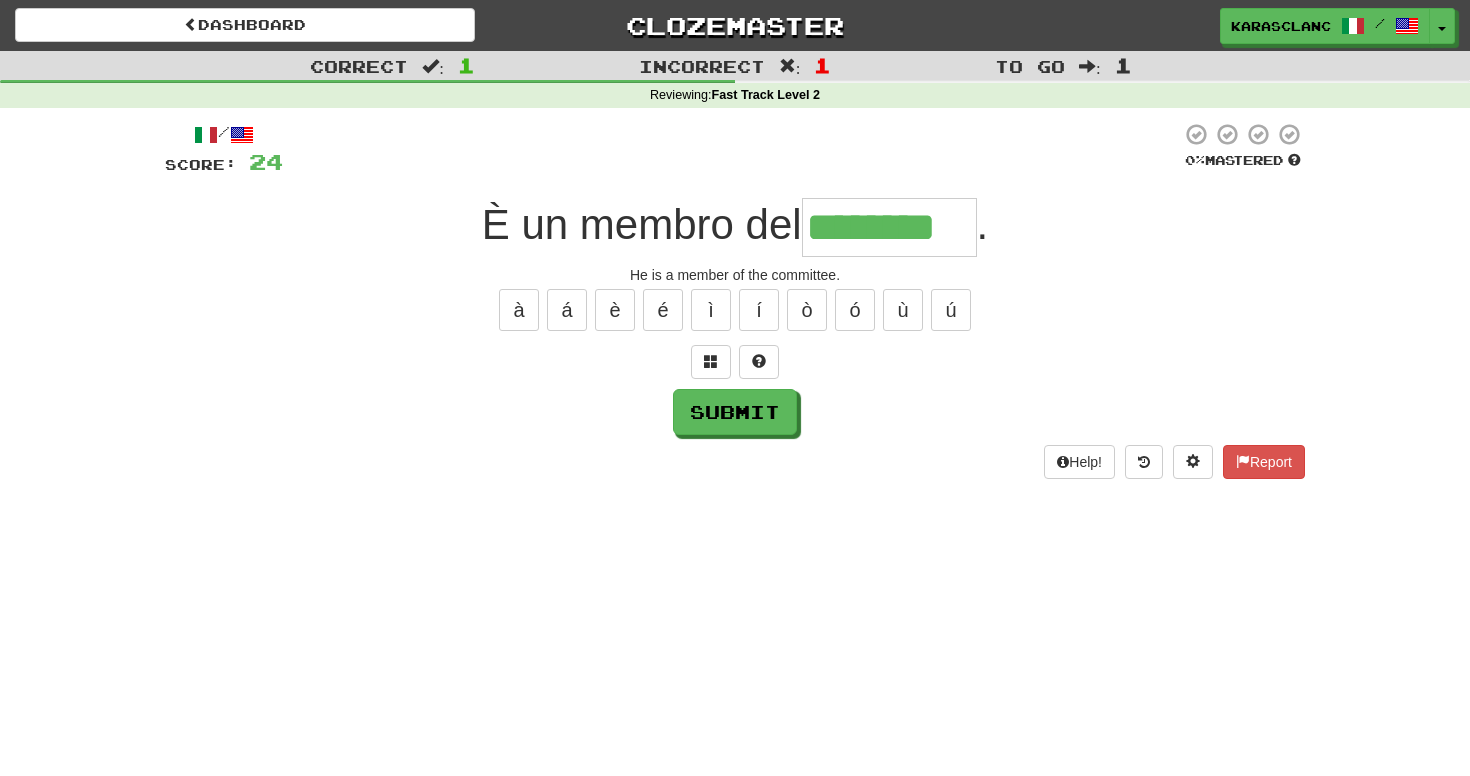 type on "********" 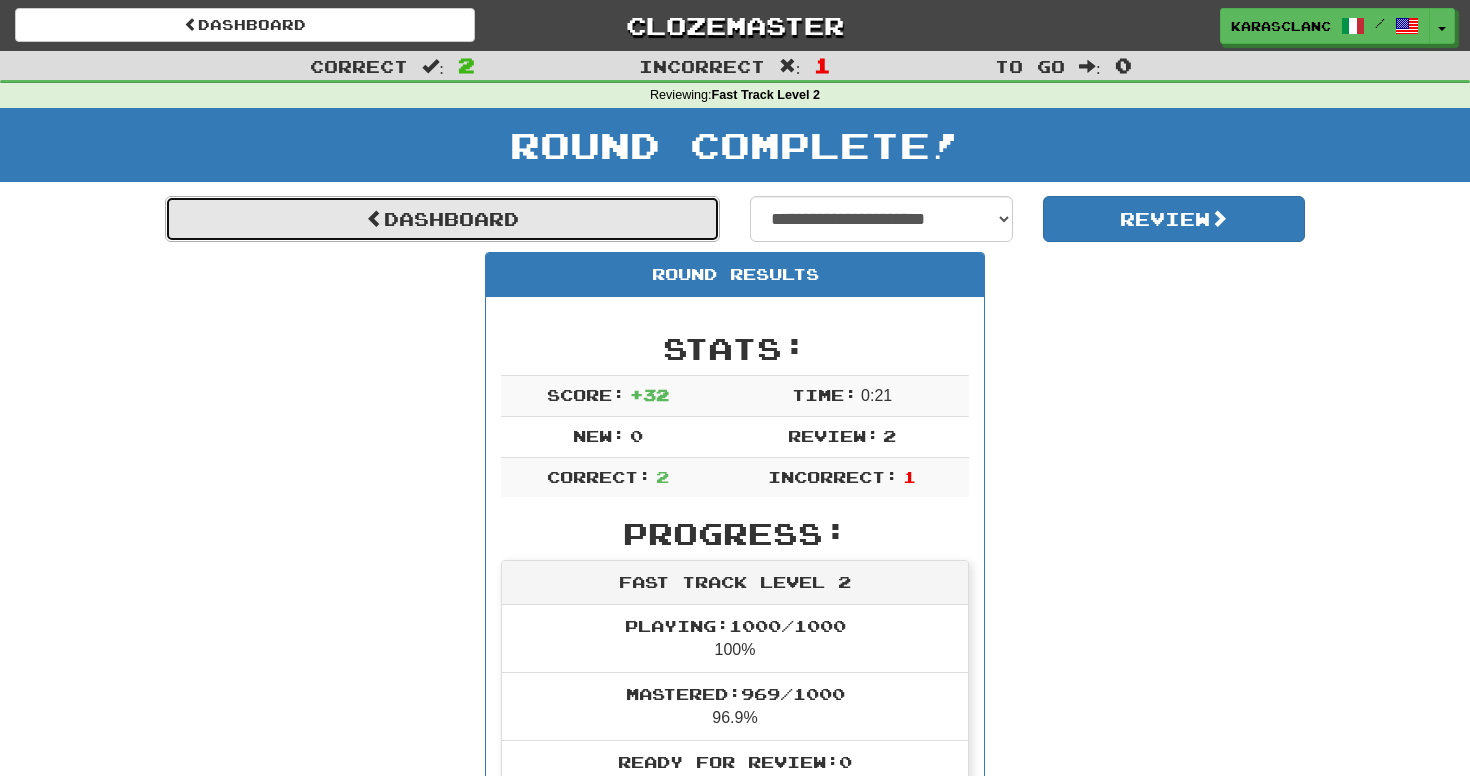 click on "Dashboard" at bounding box center (442, 219) 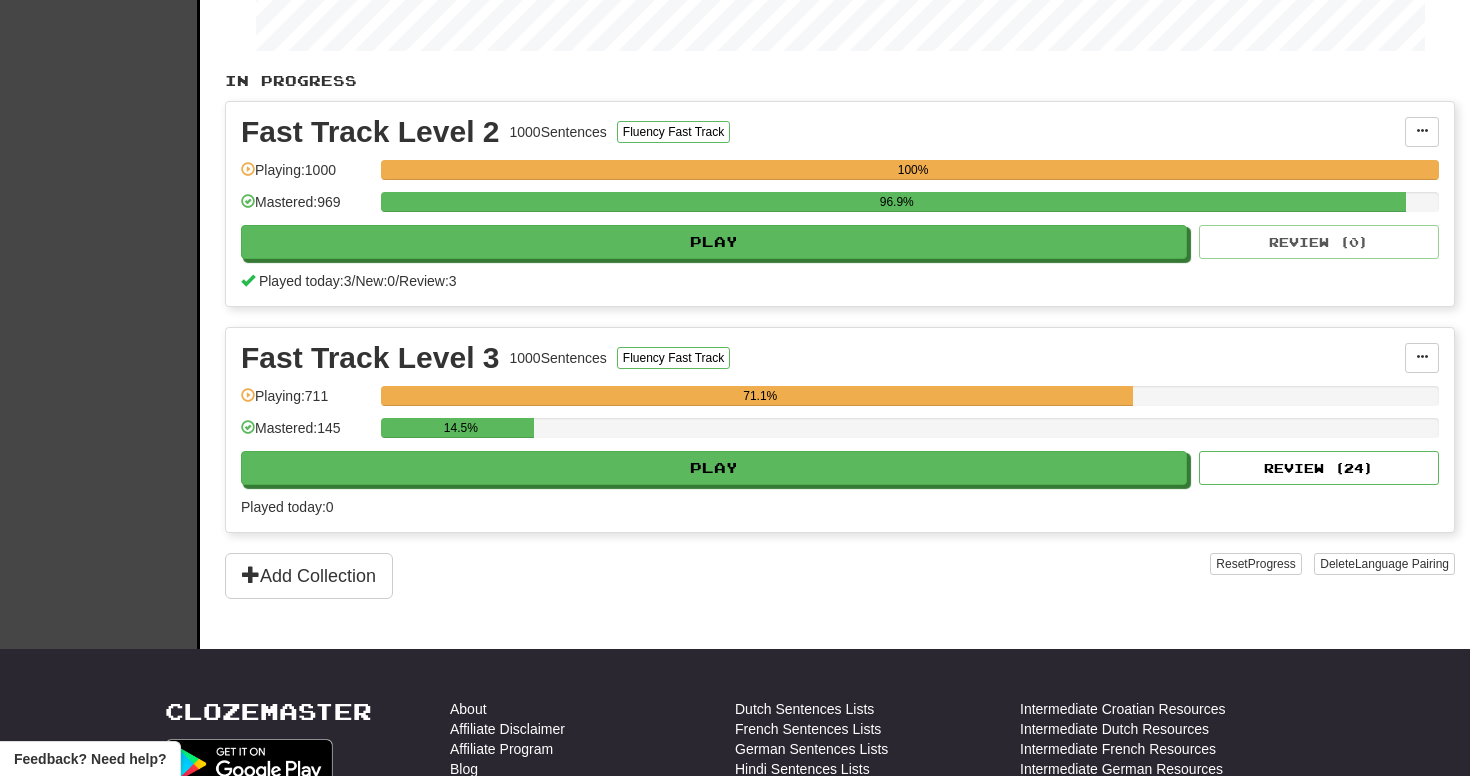 scroll, scrollTop: 384, scrollLeft: 0, axis: vertical 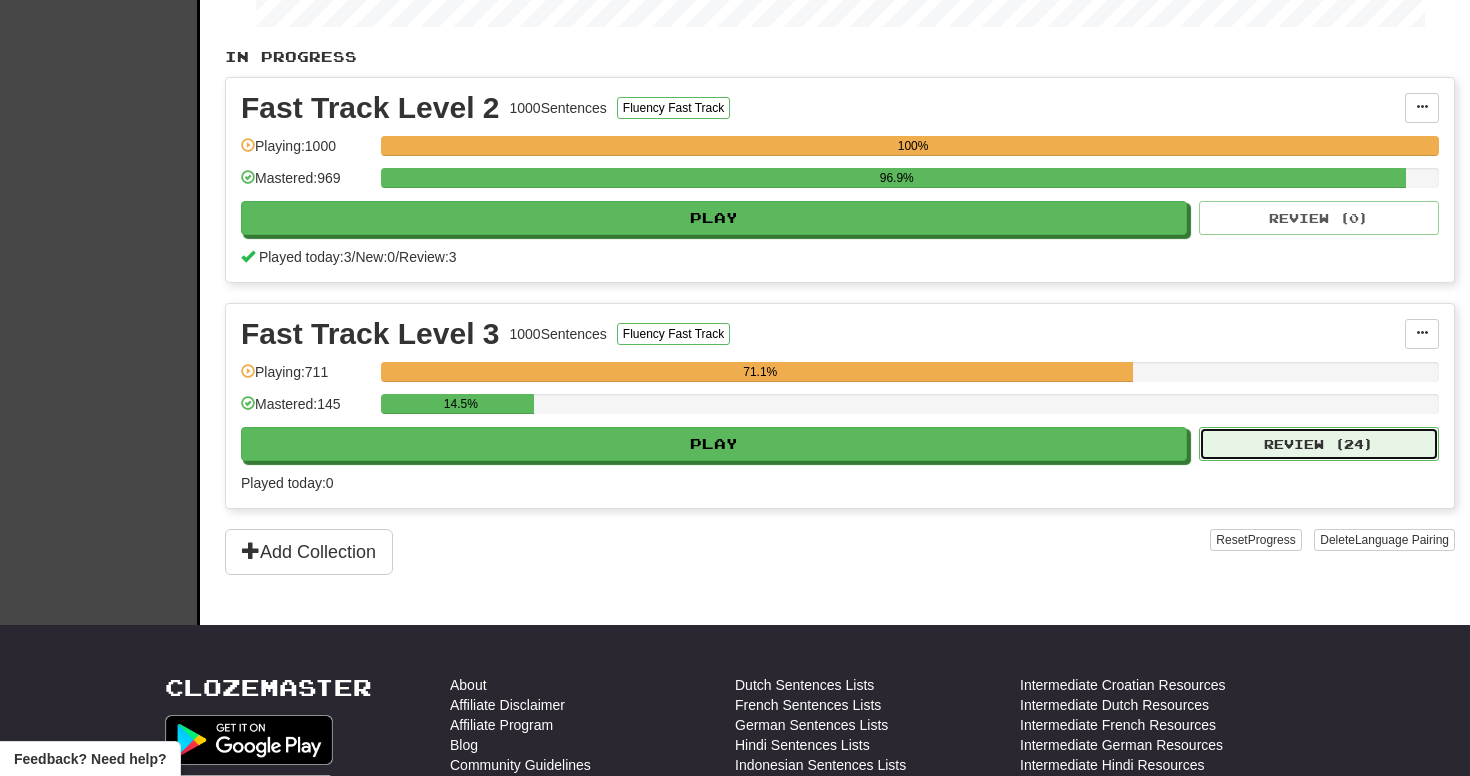 click on "Review ( 24 )" at bounding box center (1319, 444) 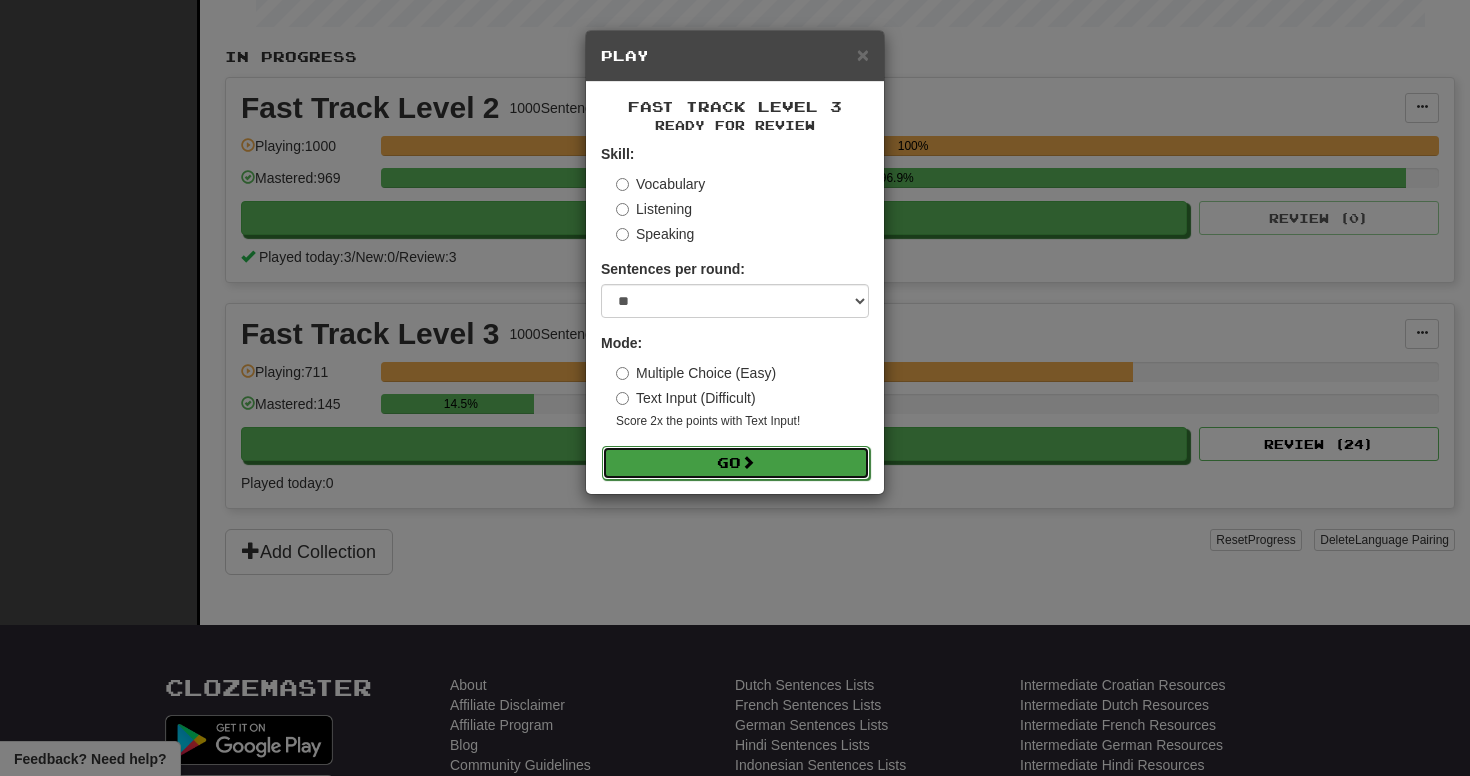 click on "Go" at bounding box center (736, 463) 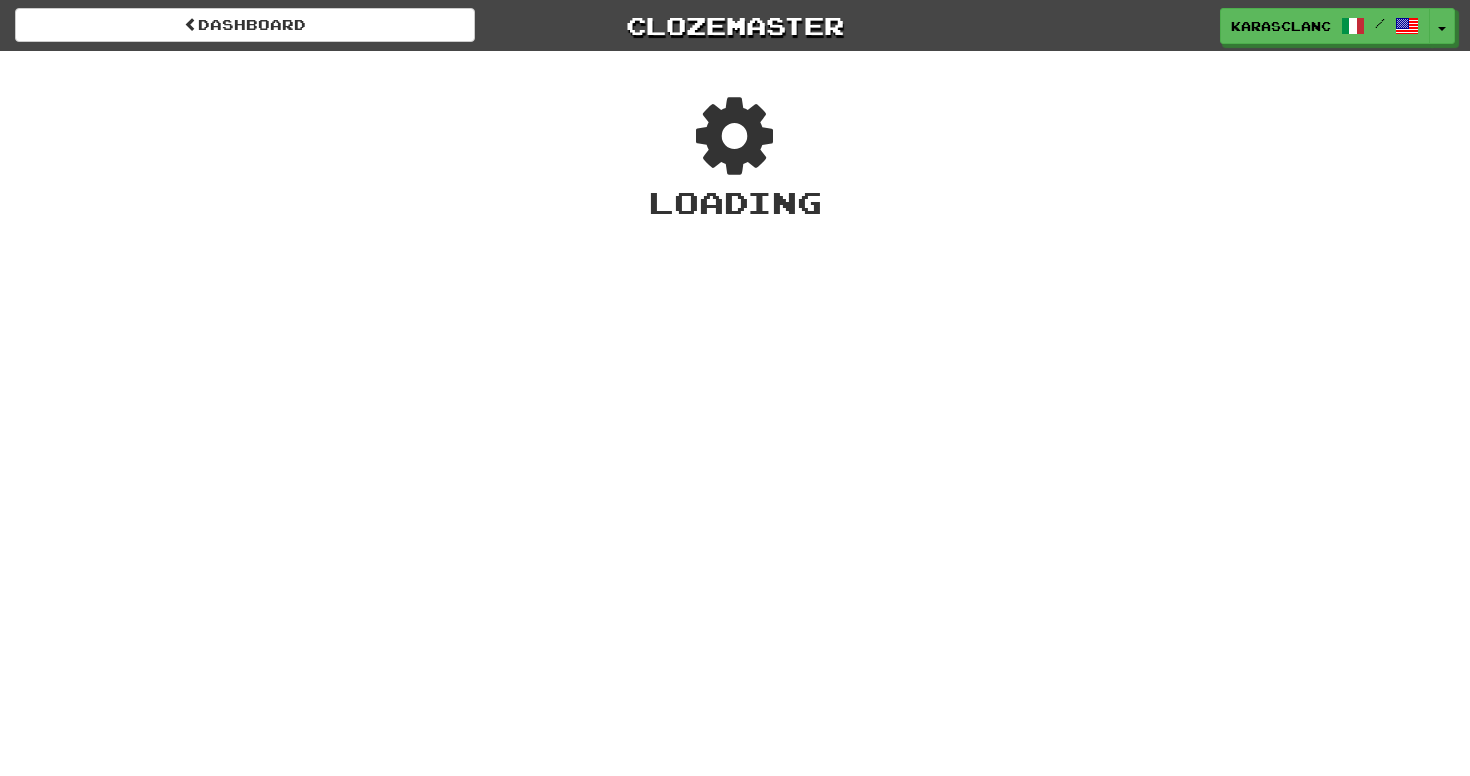 scroll, scrollTop: 0, scrollLeft: 0, axis: both 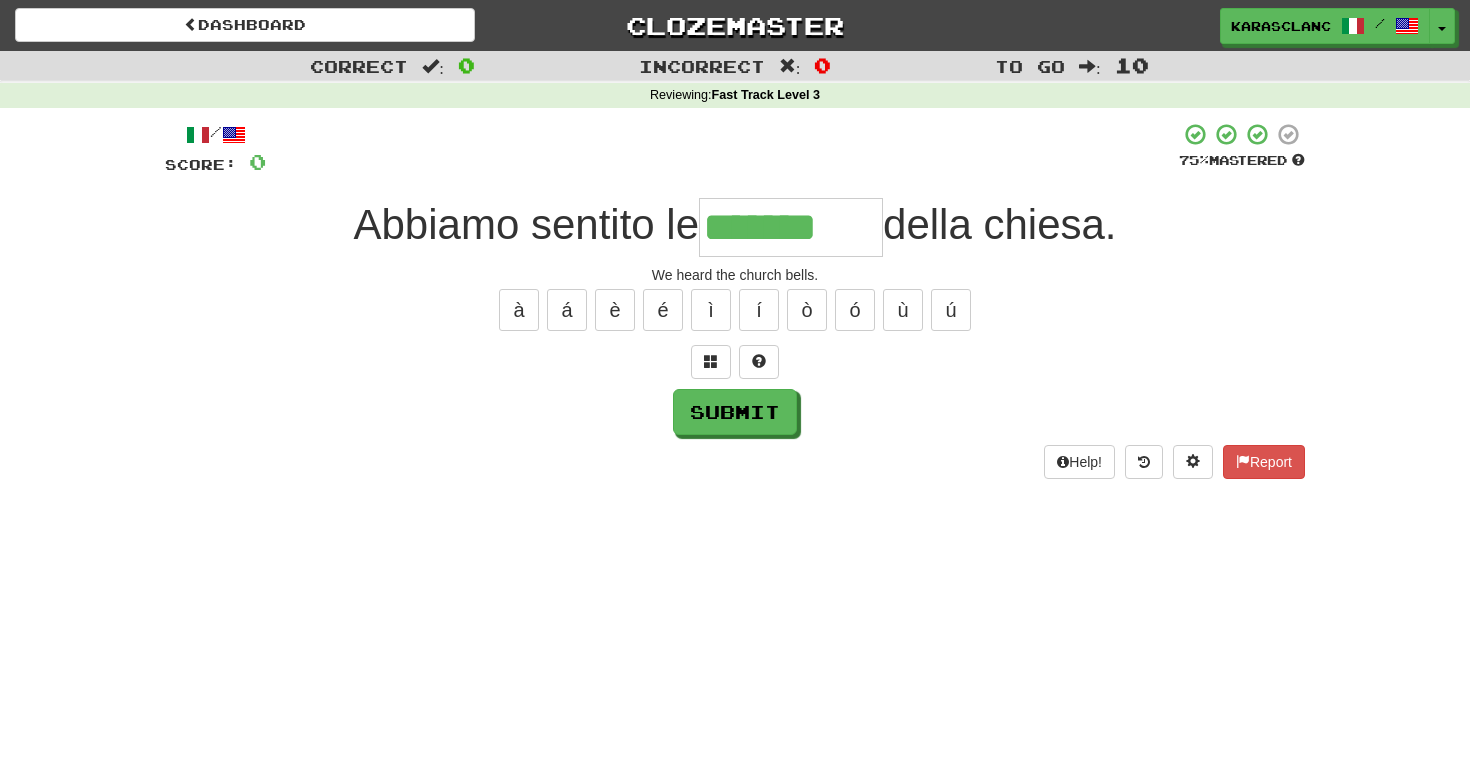type on "*******" 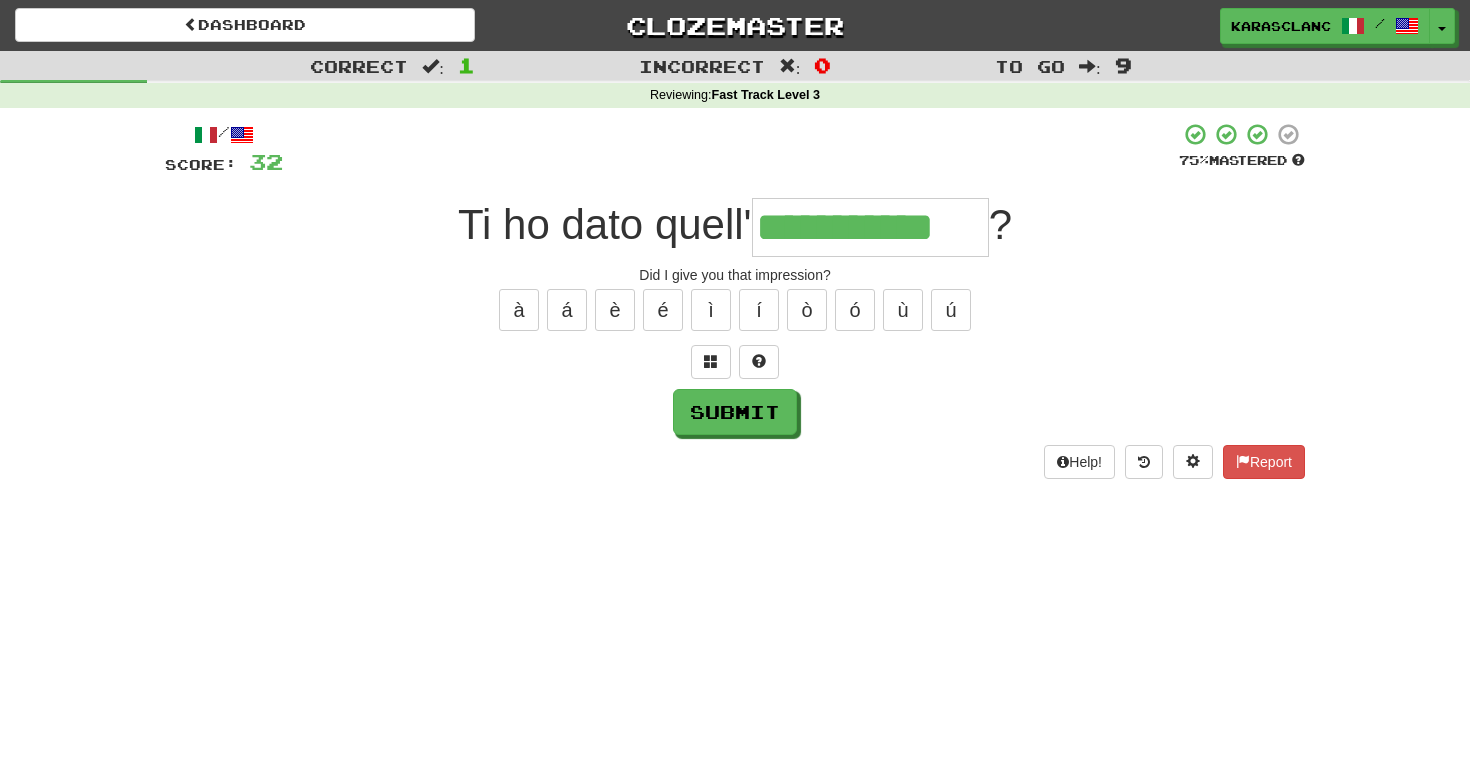type on "**********" 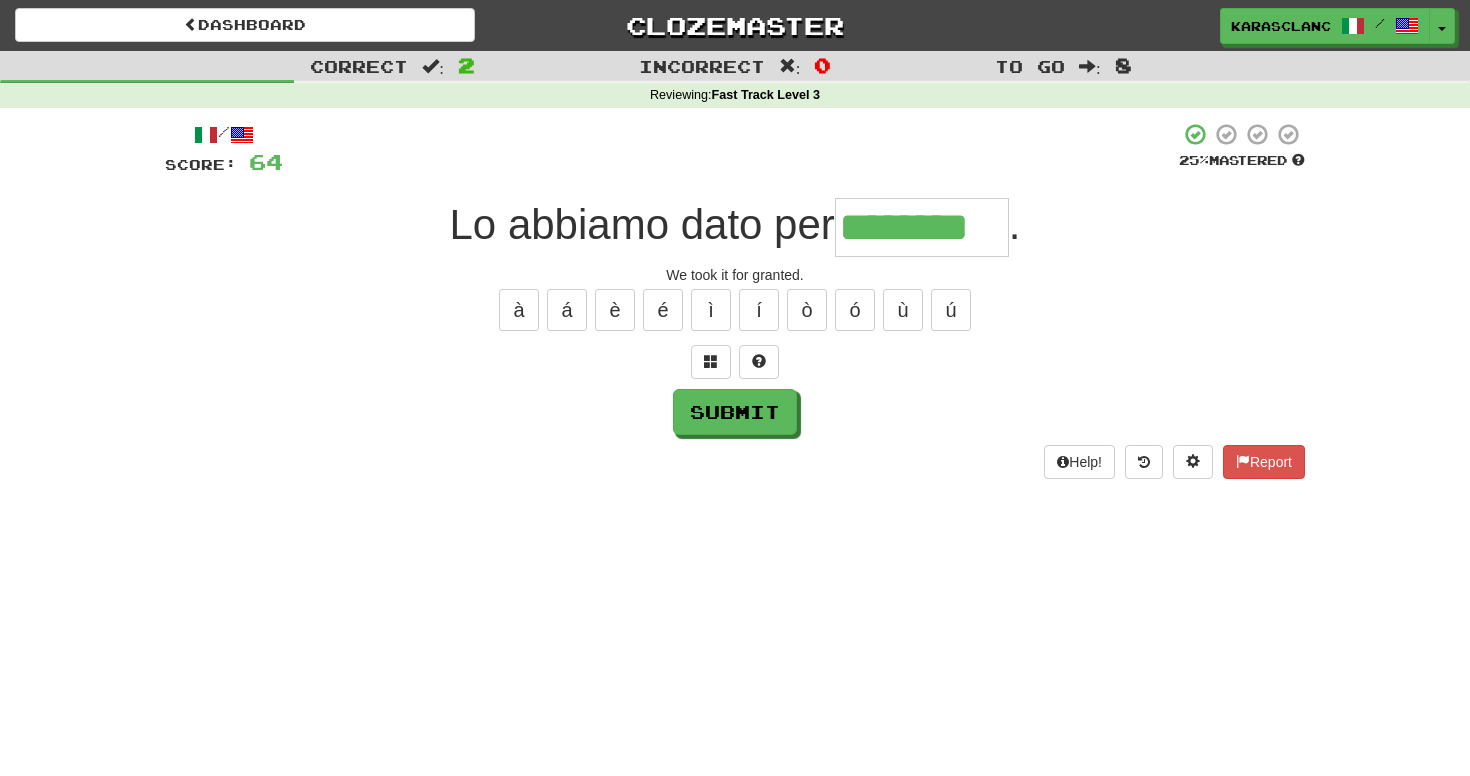 type on "********" 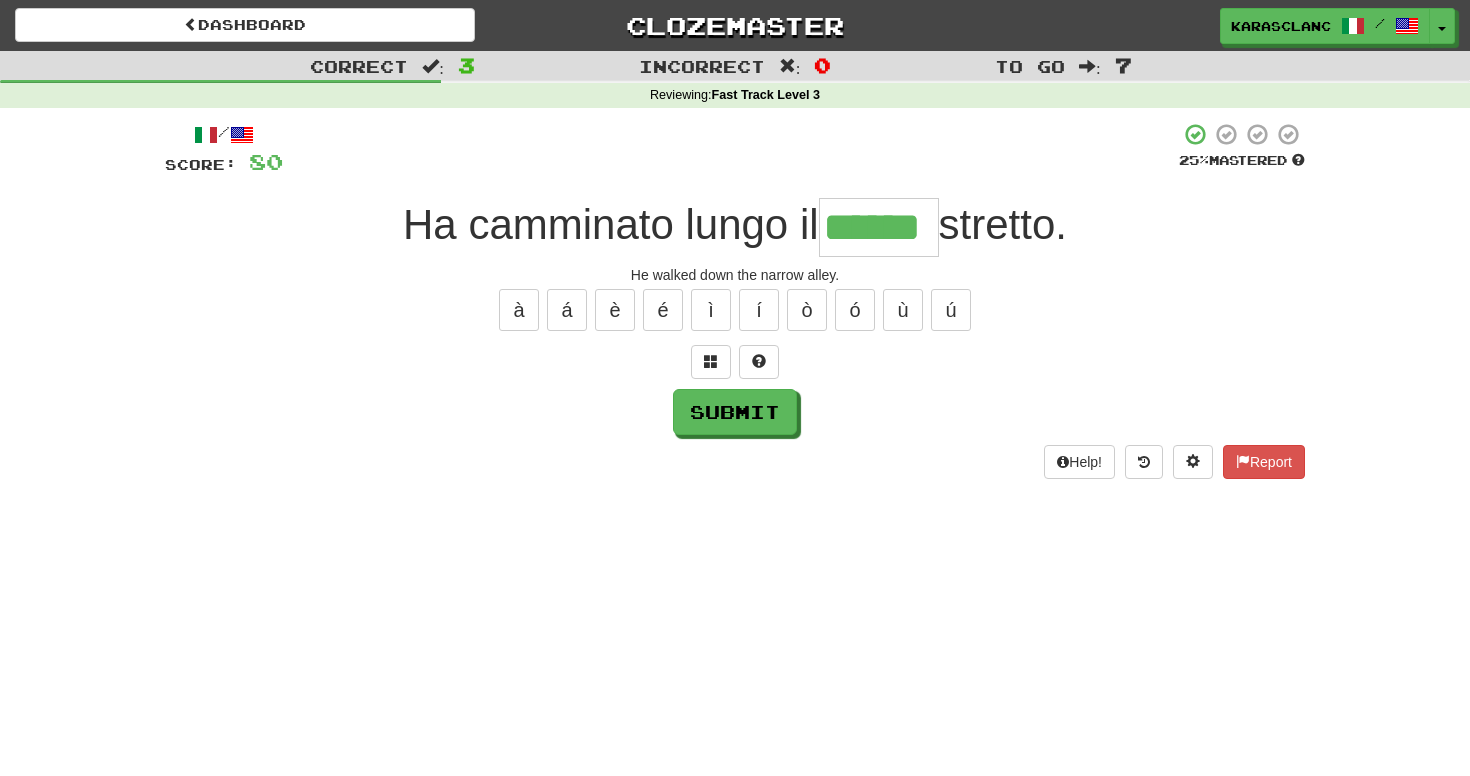 type on "******" 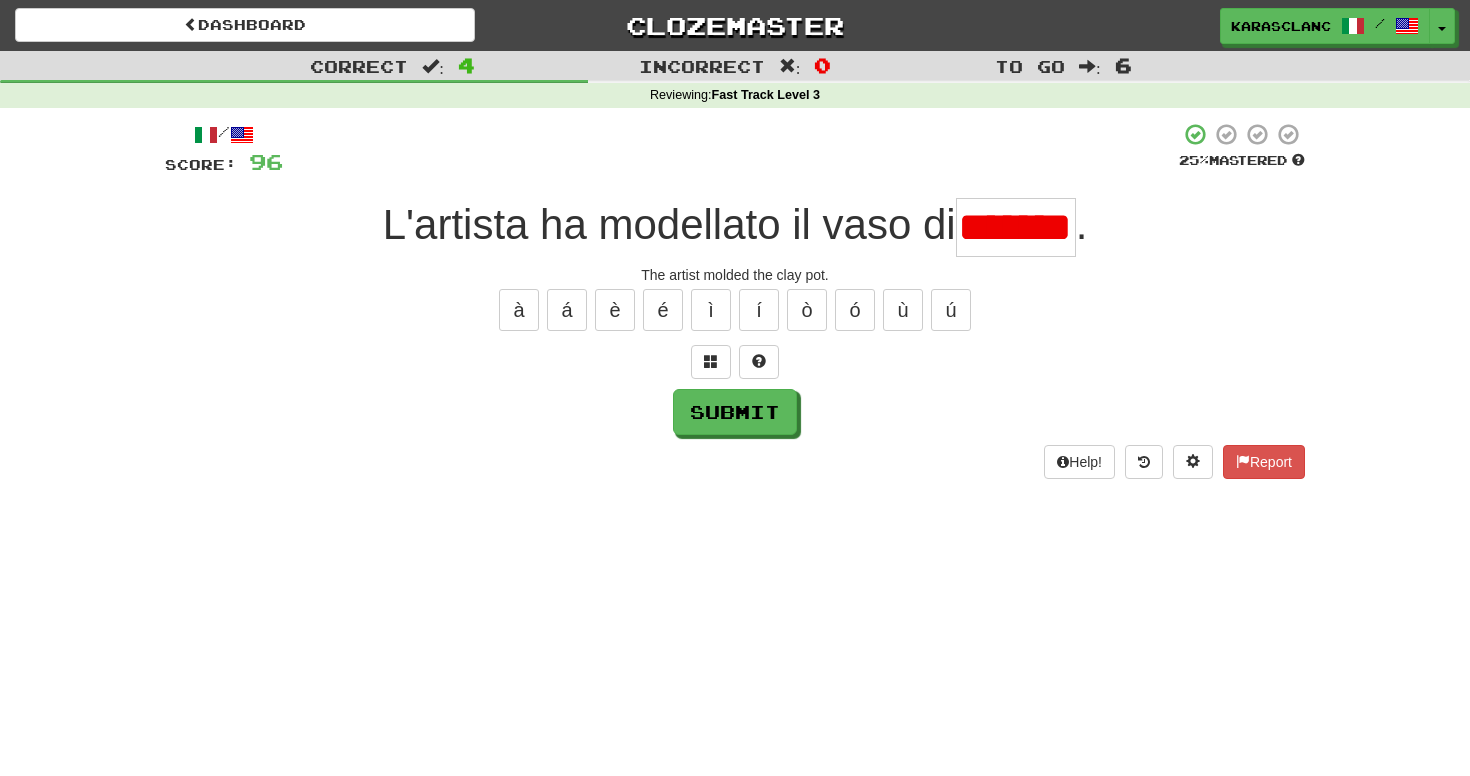 scroll, scrollTop: 0, scrollLeft: 0, axis: both 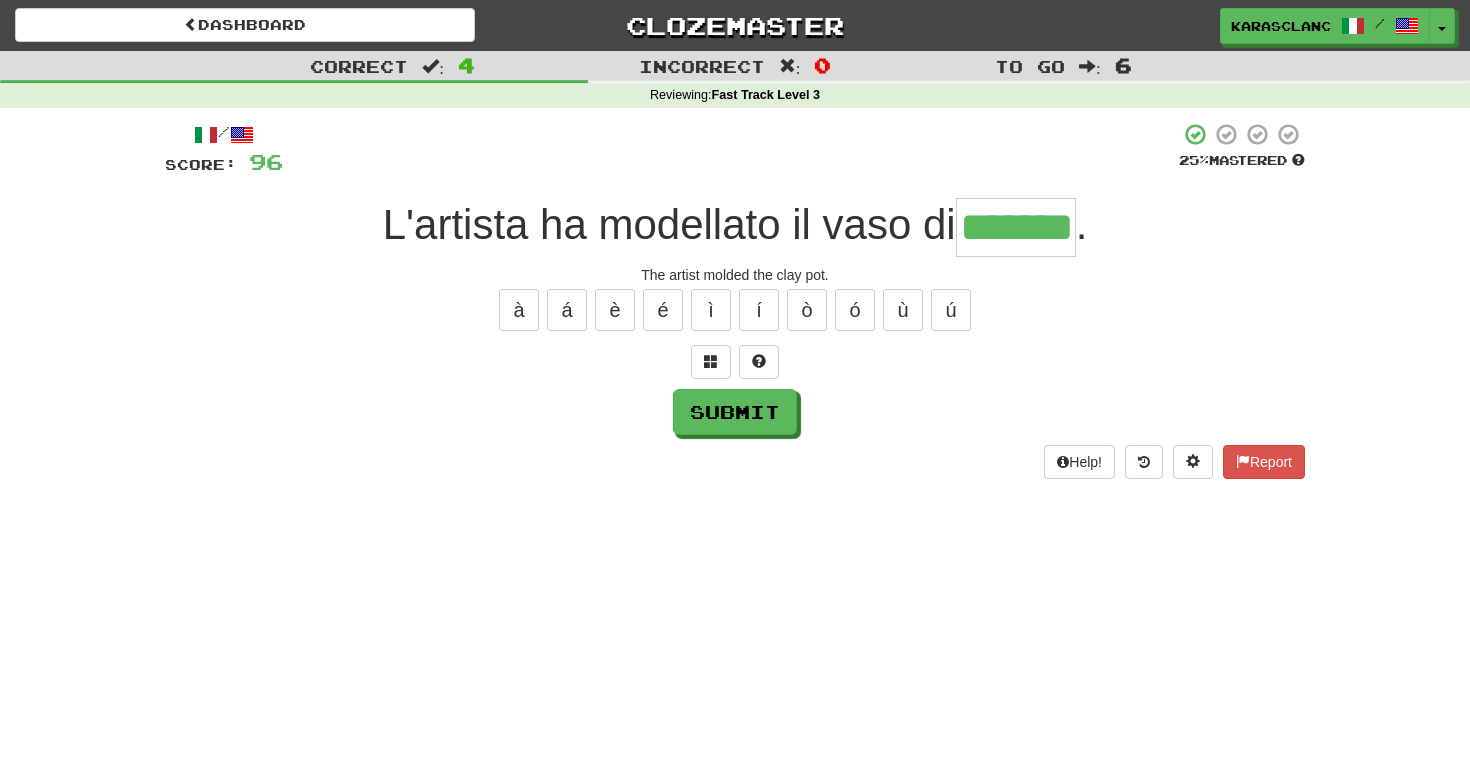 type on "*******" 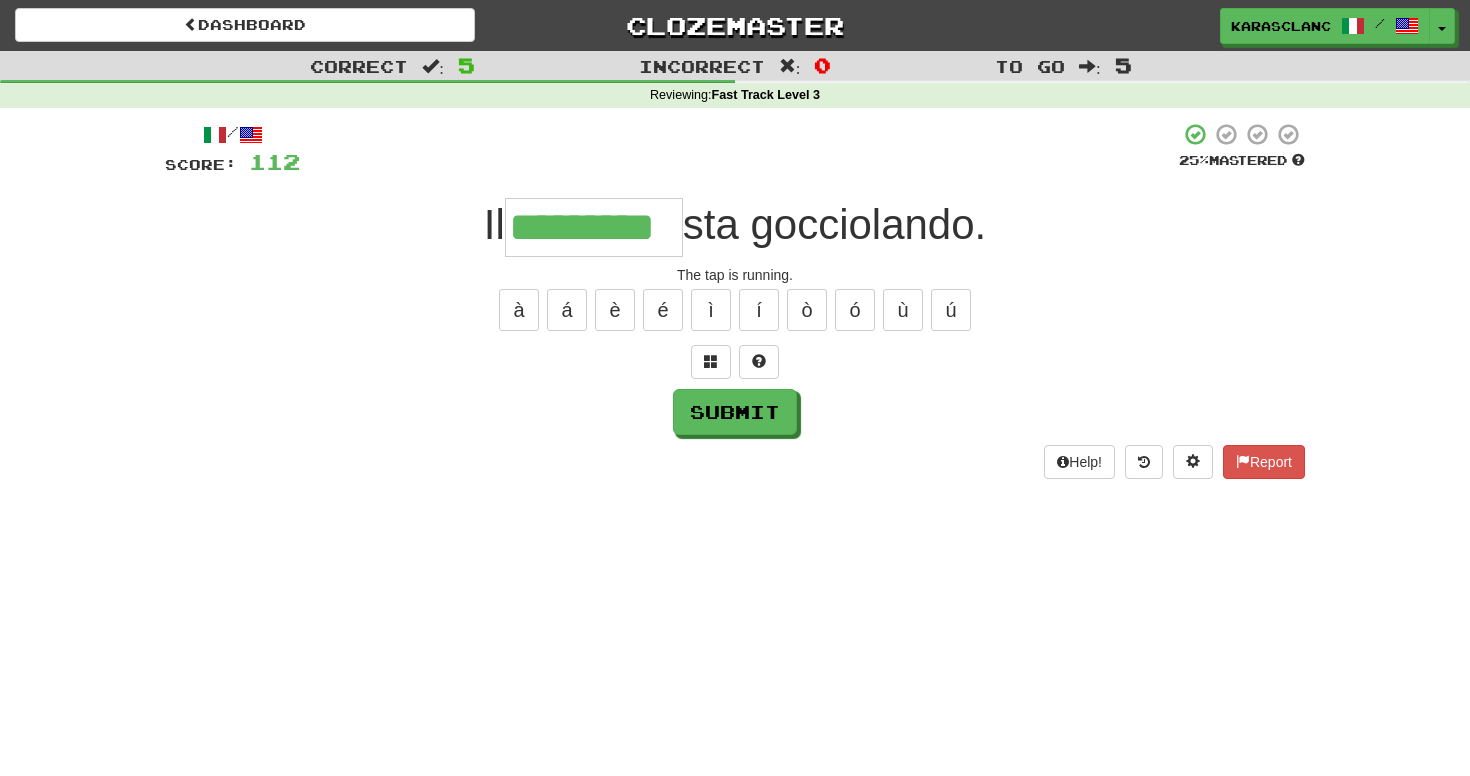 type on "*********" 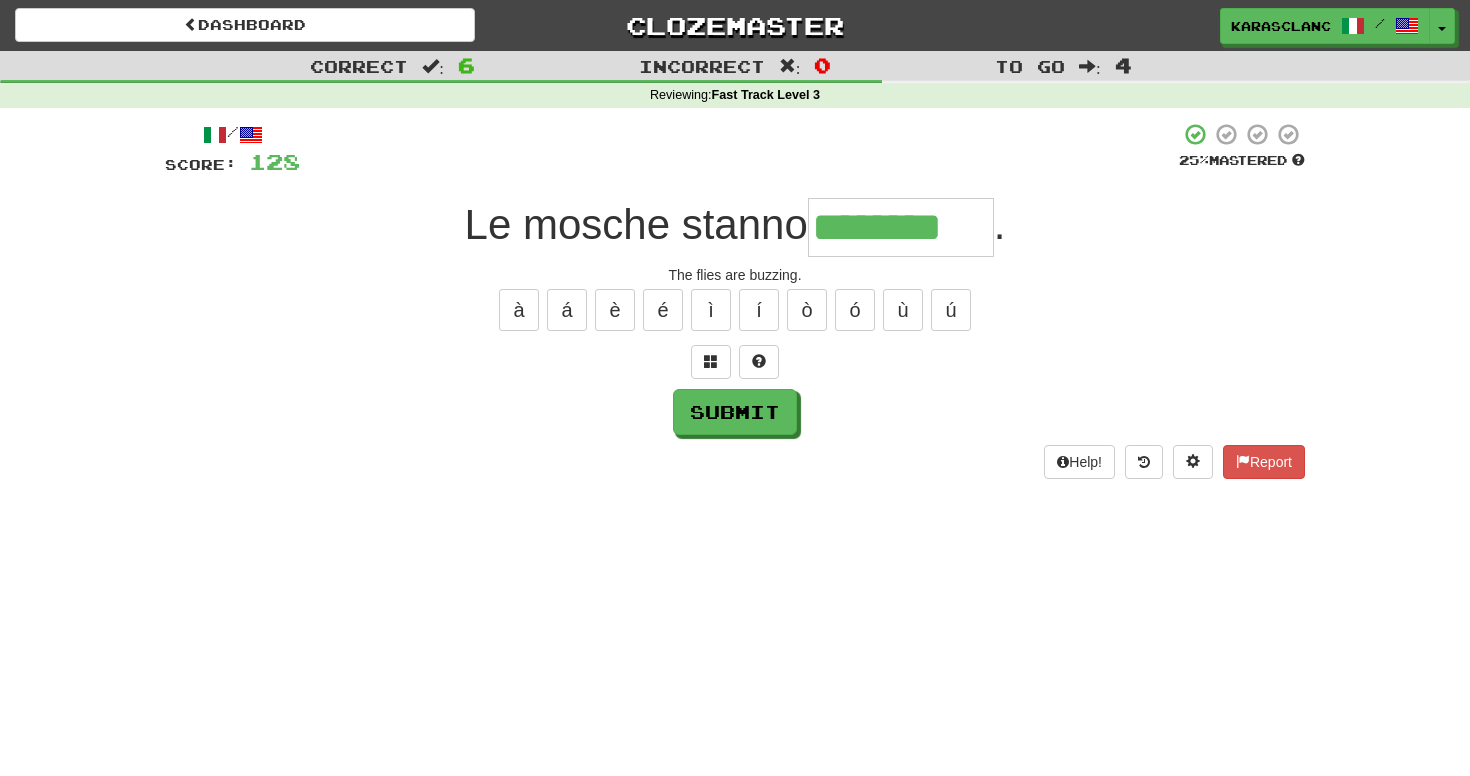 type on "********" 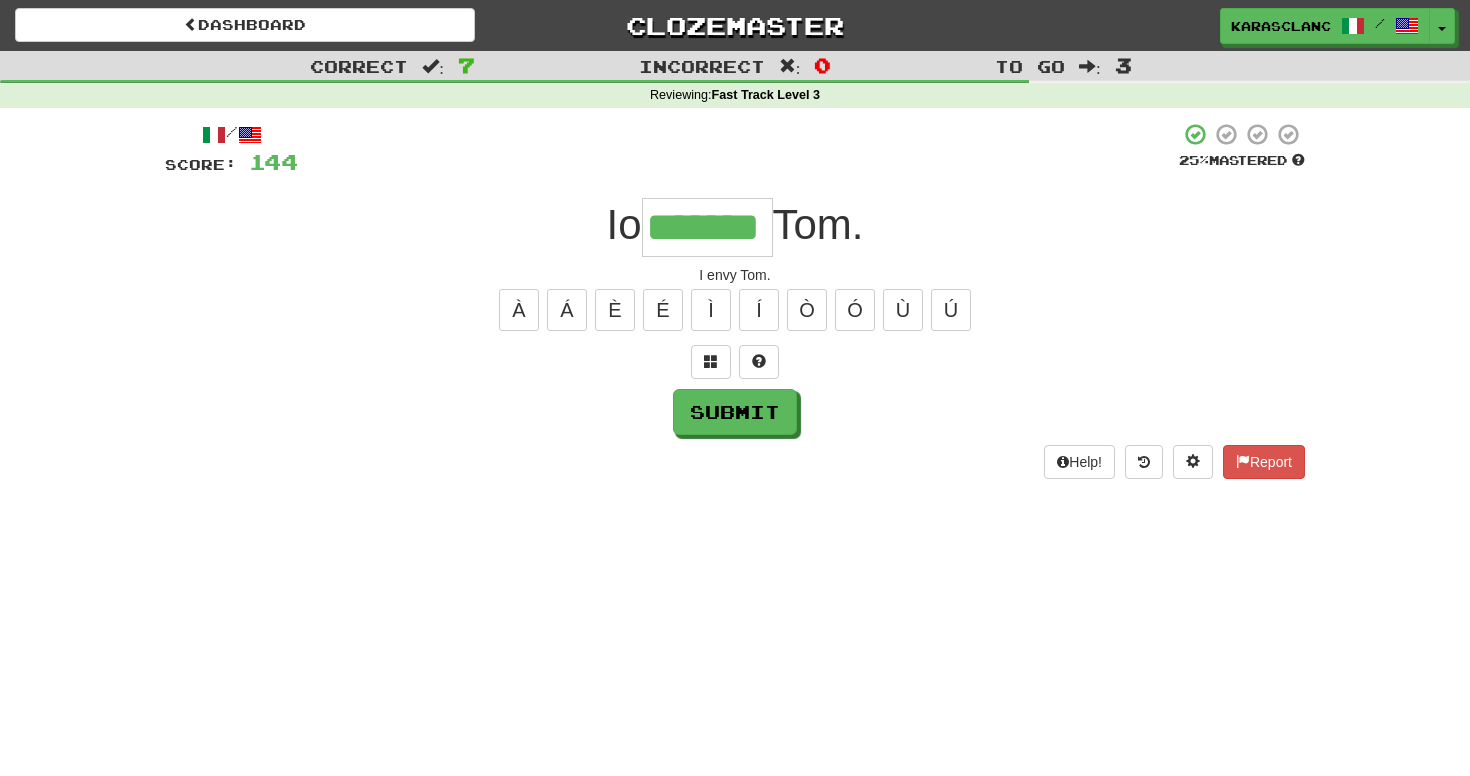 type on "*******" 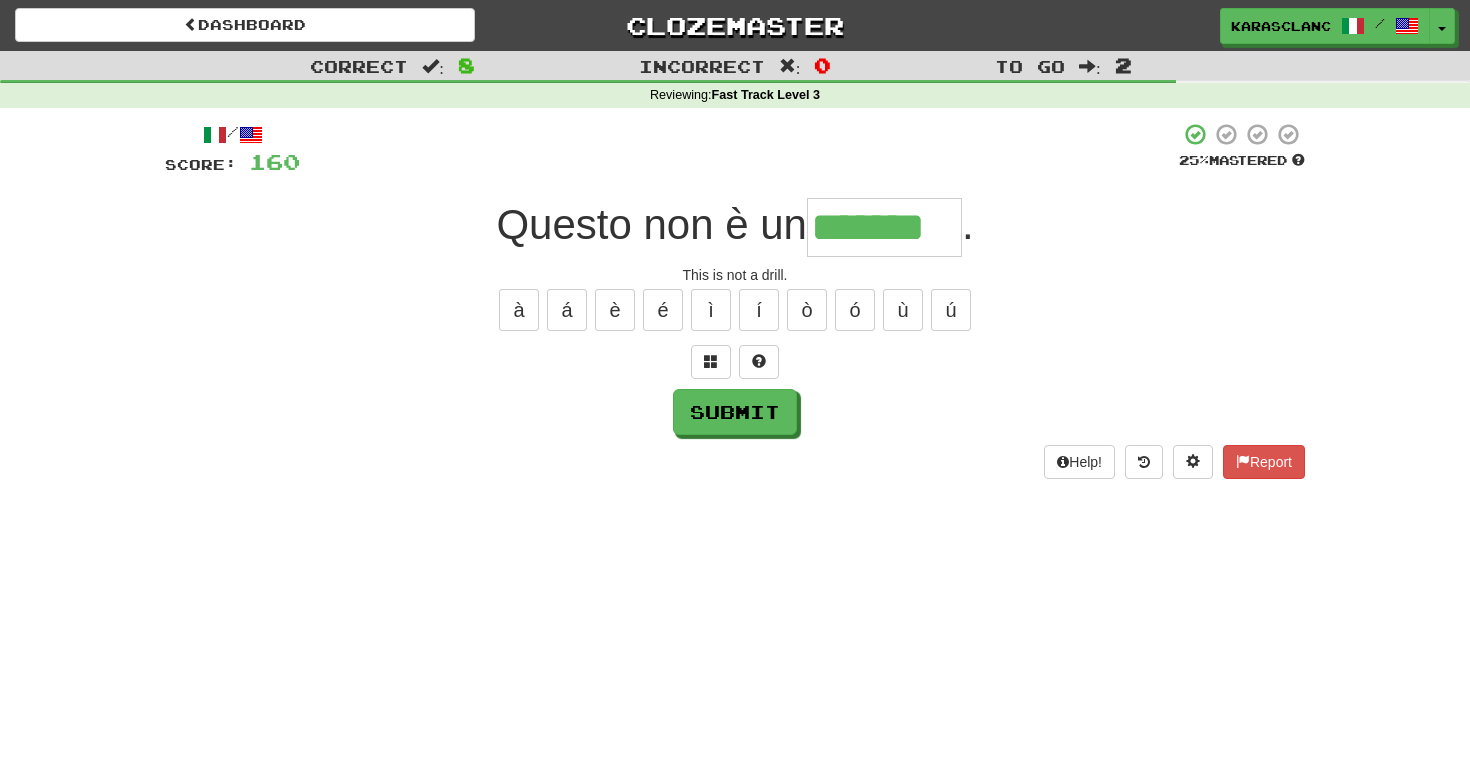 type on "*******" 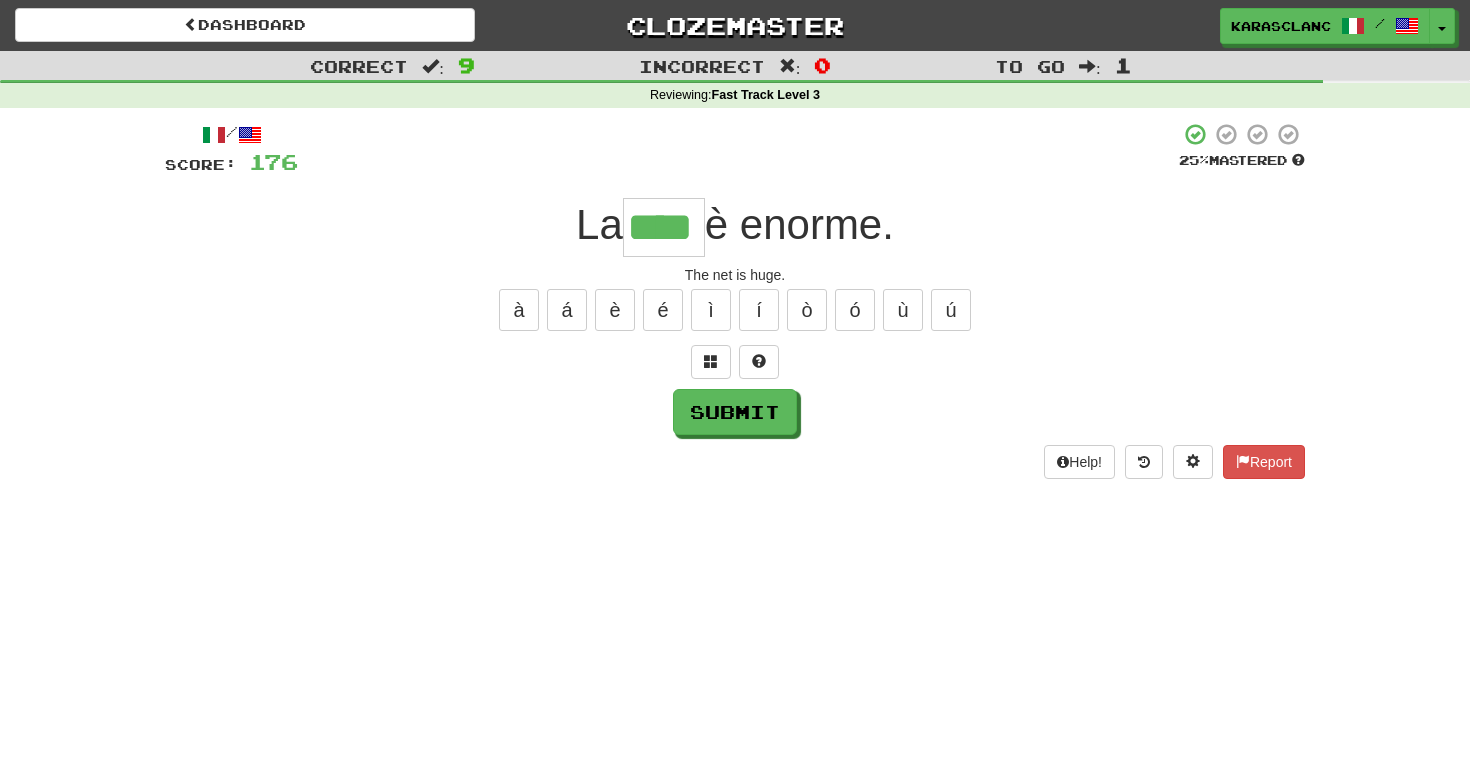 type on "****" 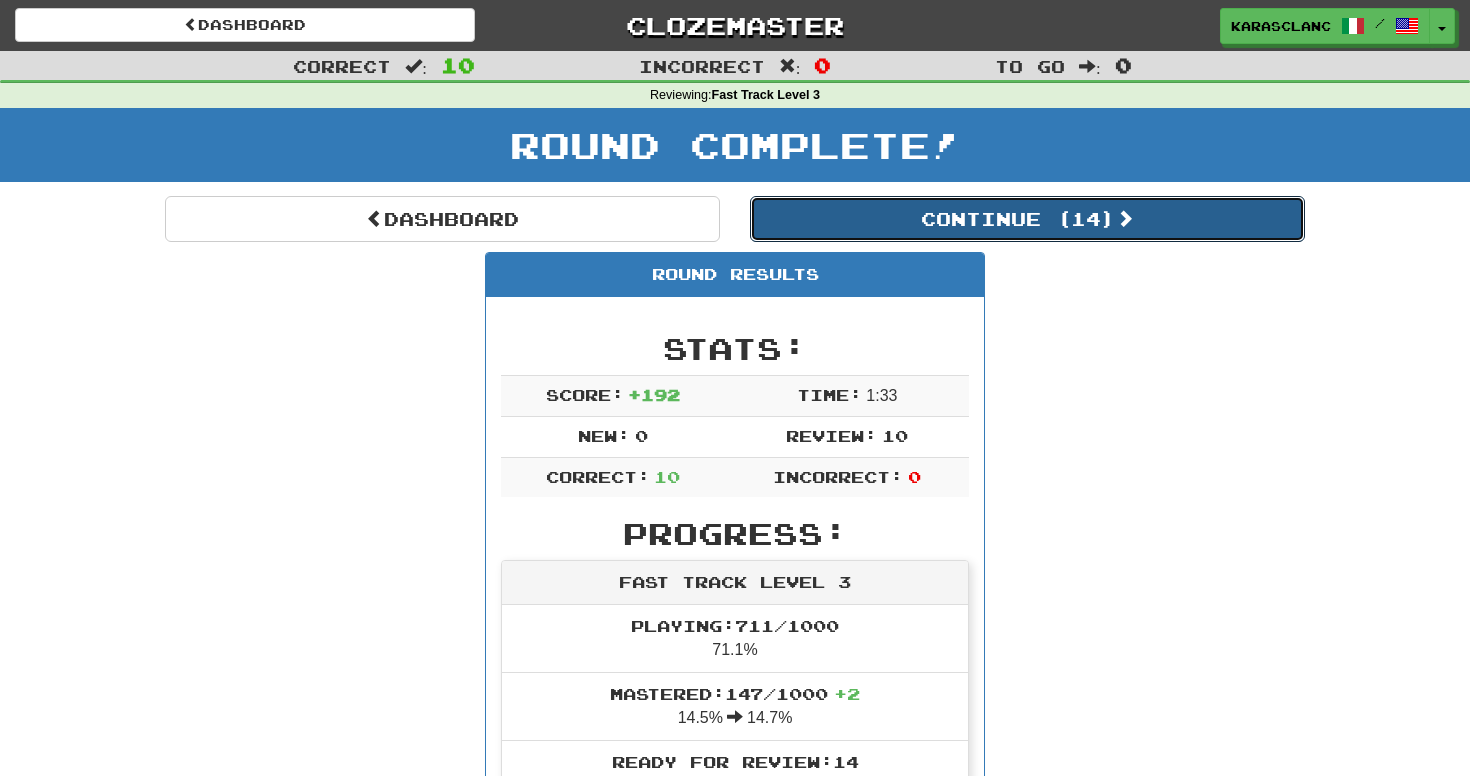 click on "Continue ( 14 )" at bounding box center [1027, 219] 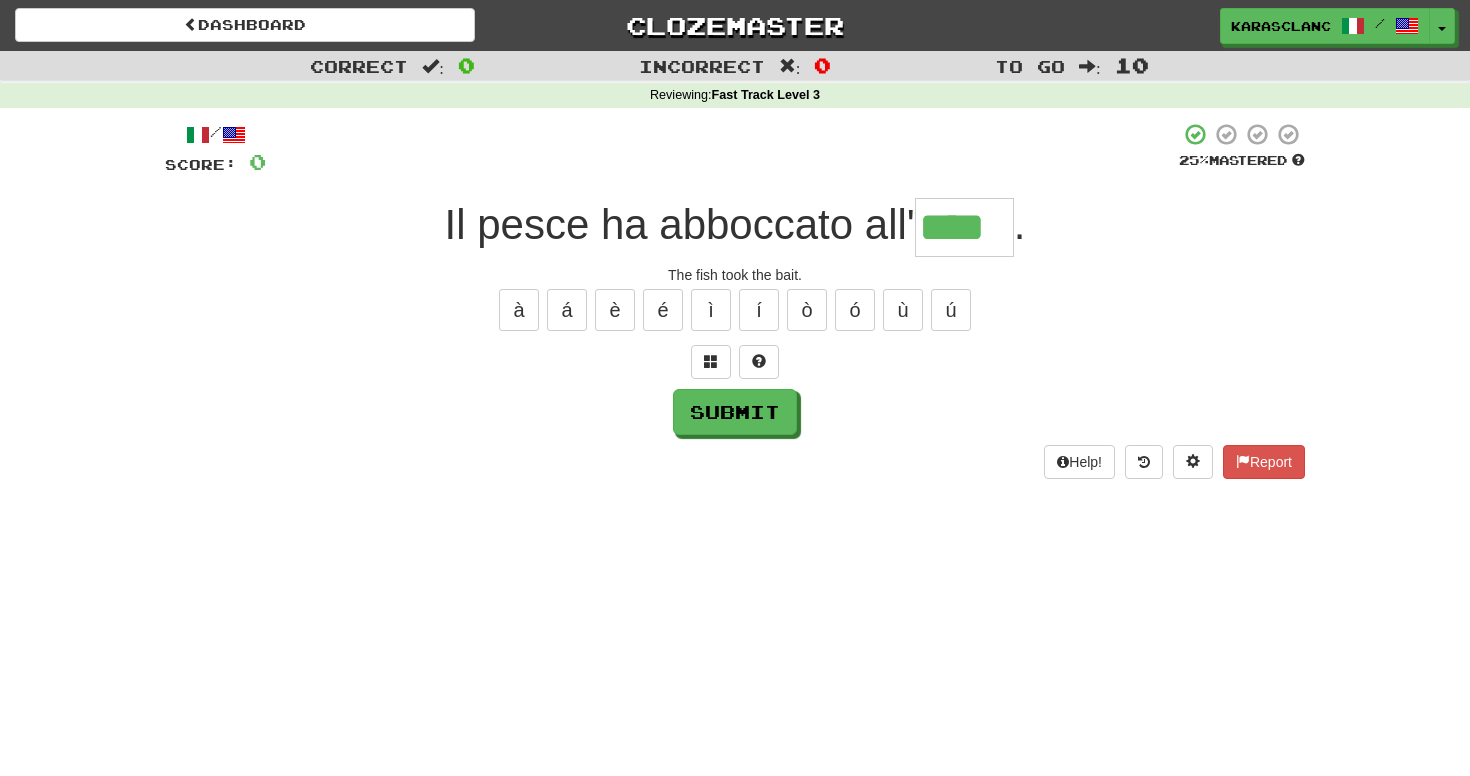 type on "****" 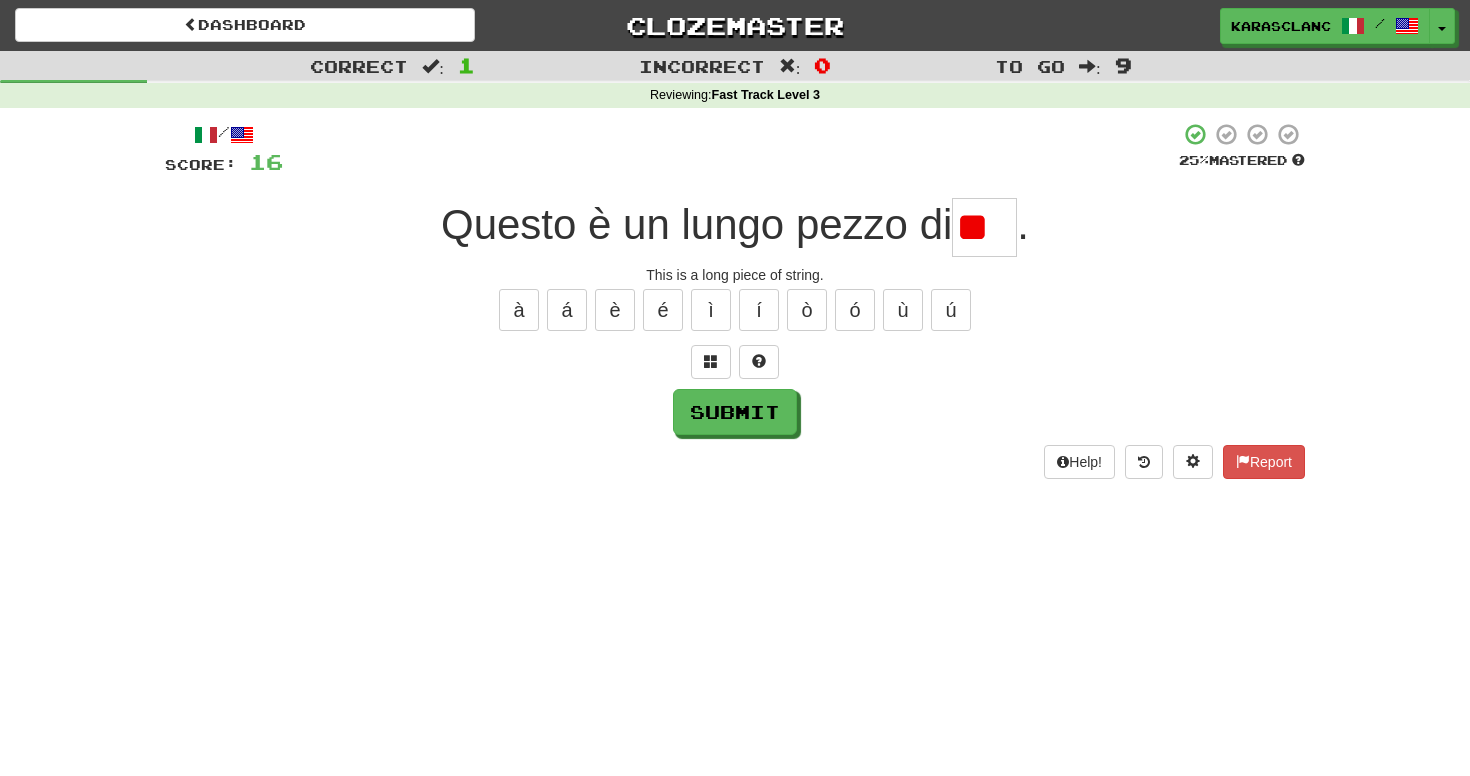 type on "*" 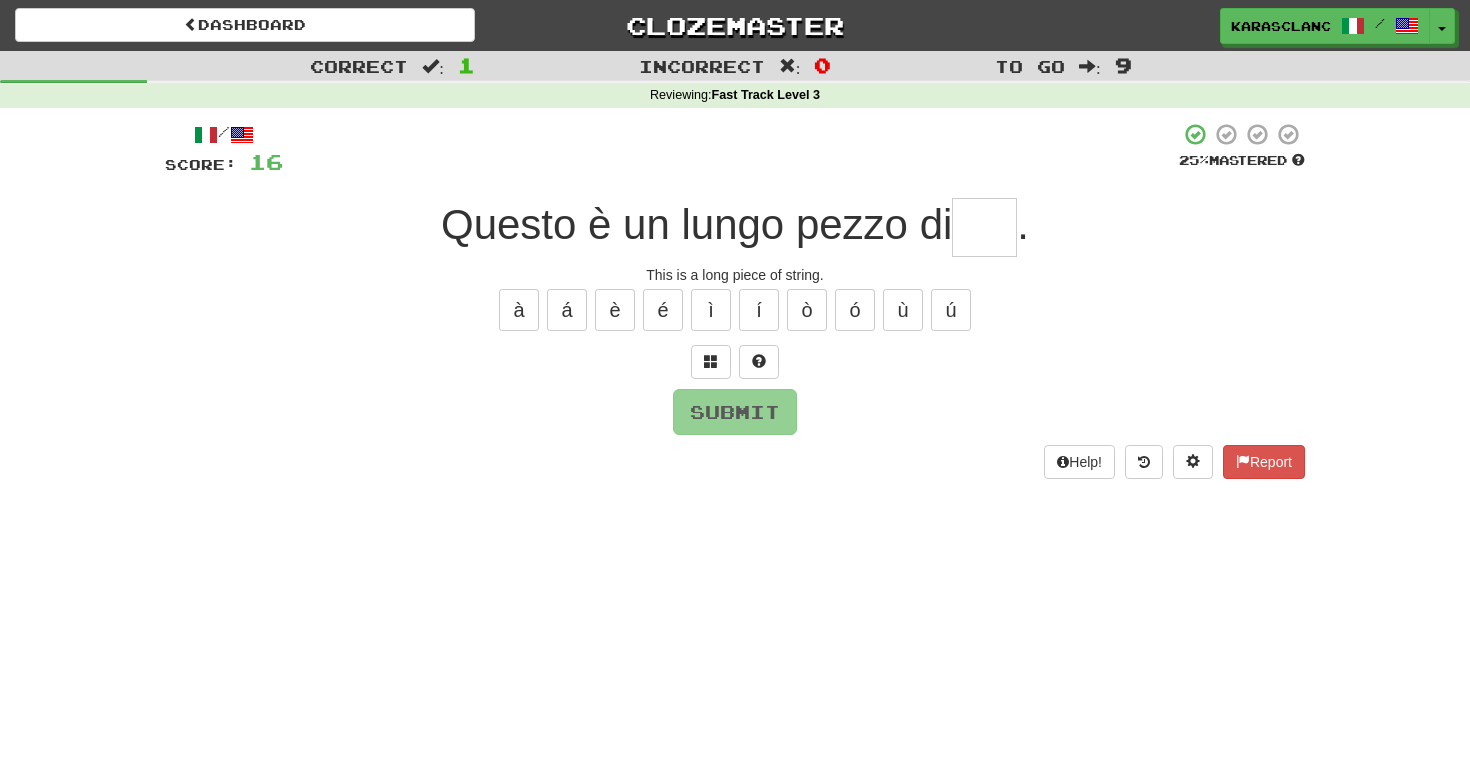 type on "*" 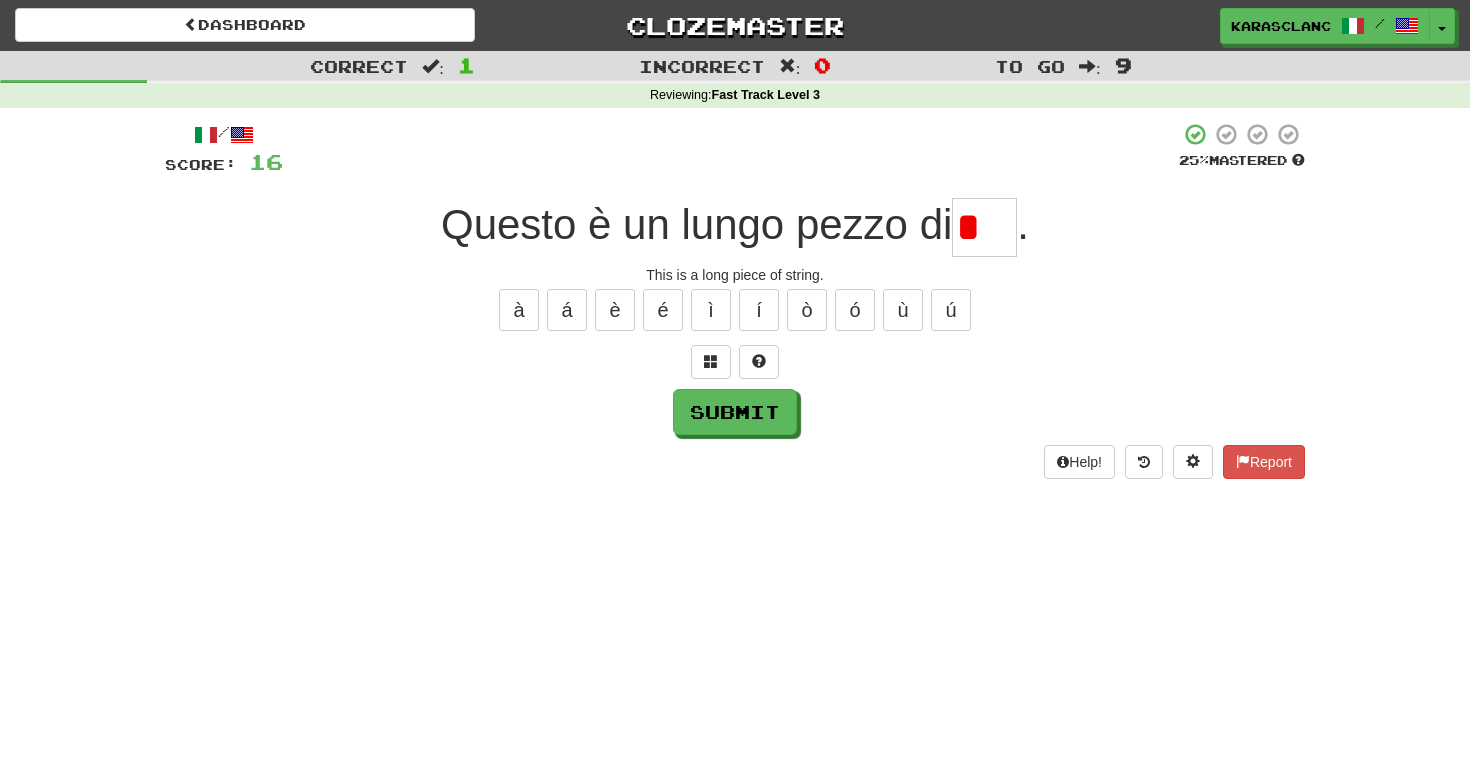 type on "****" 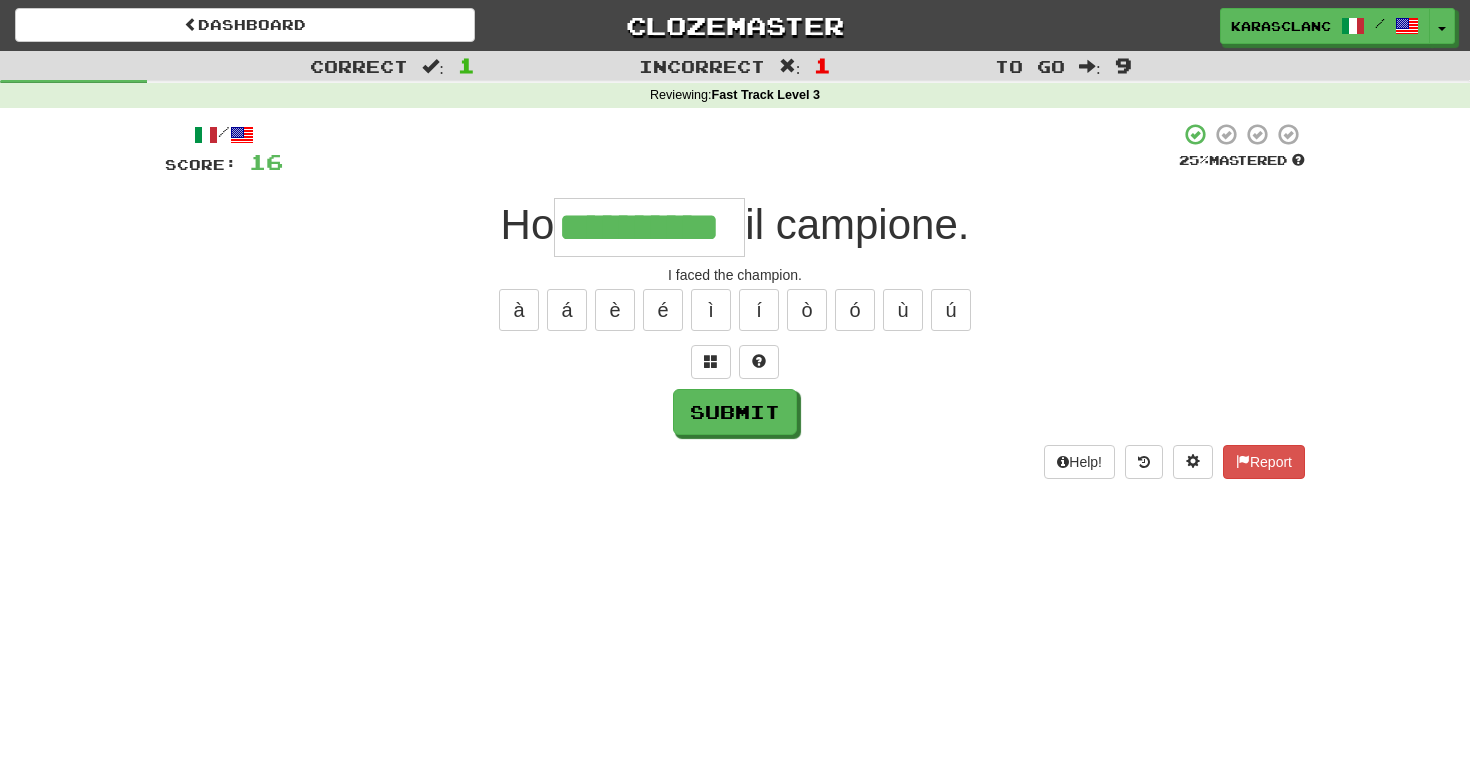 type on "**********" 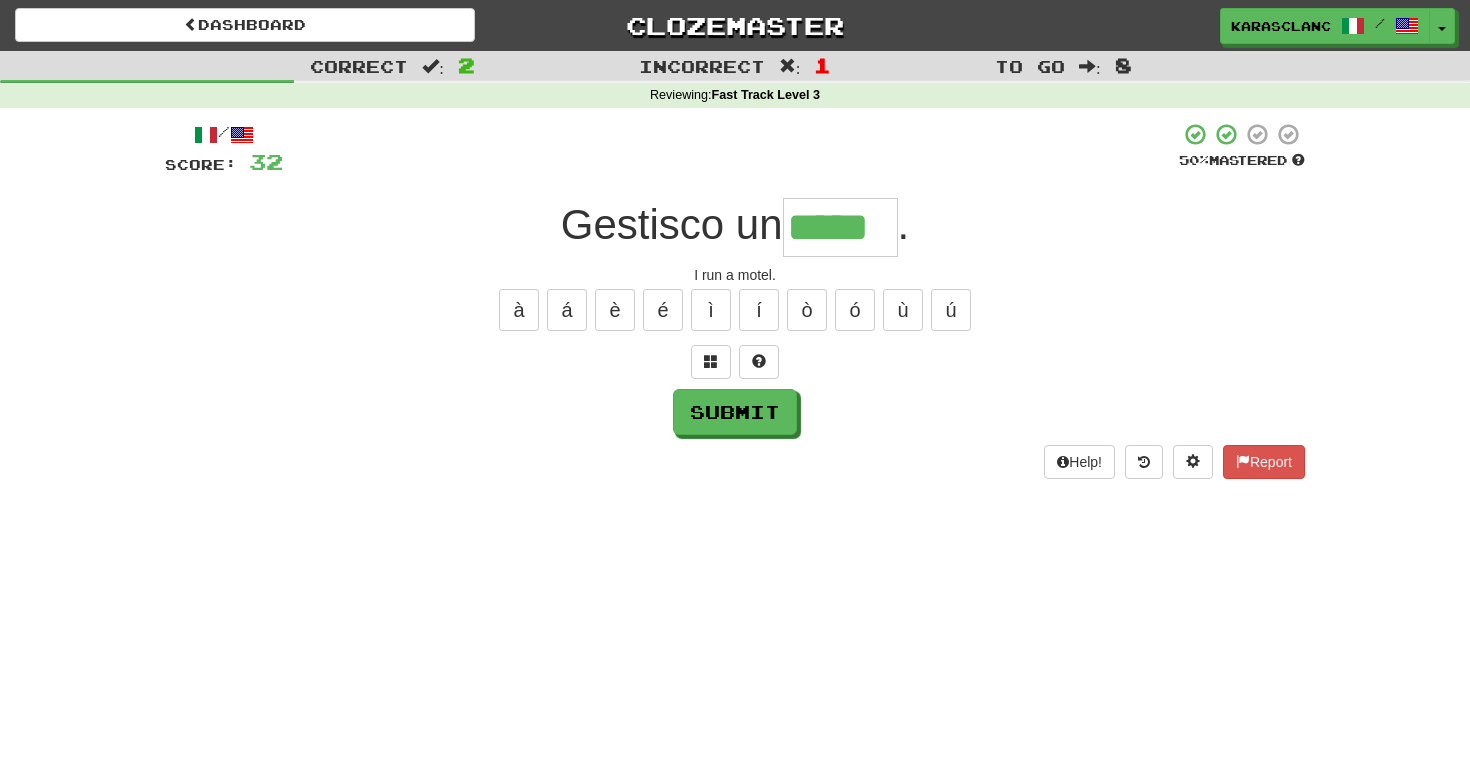 type on "*****" 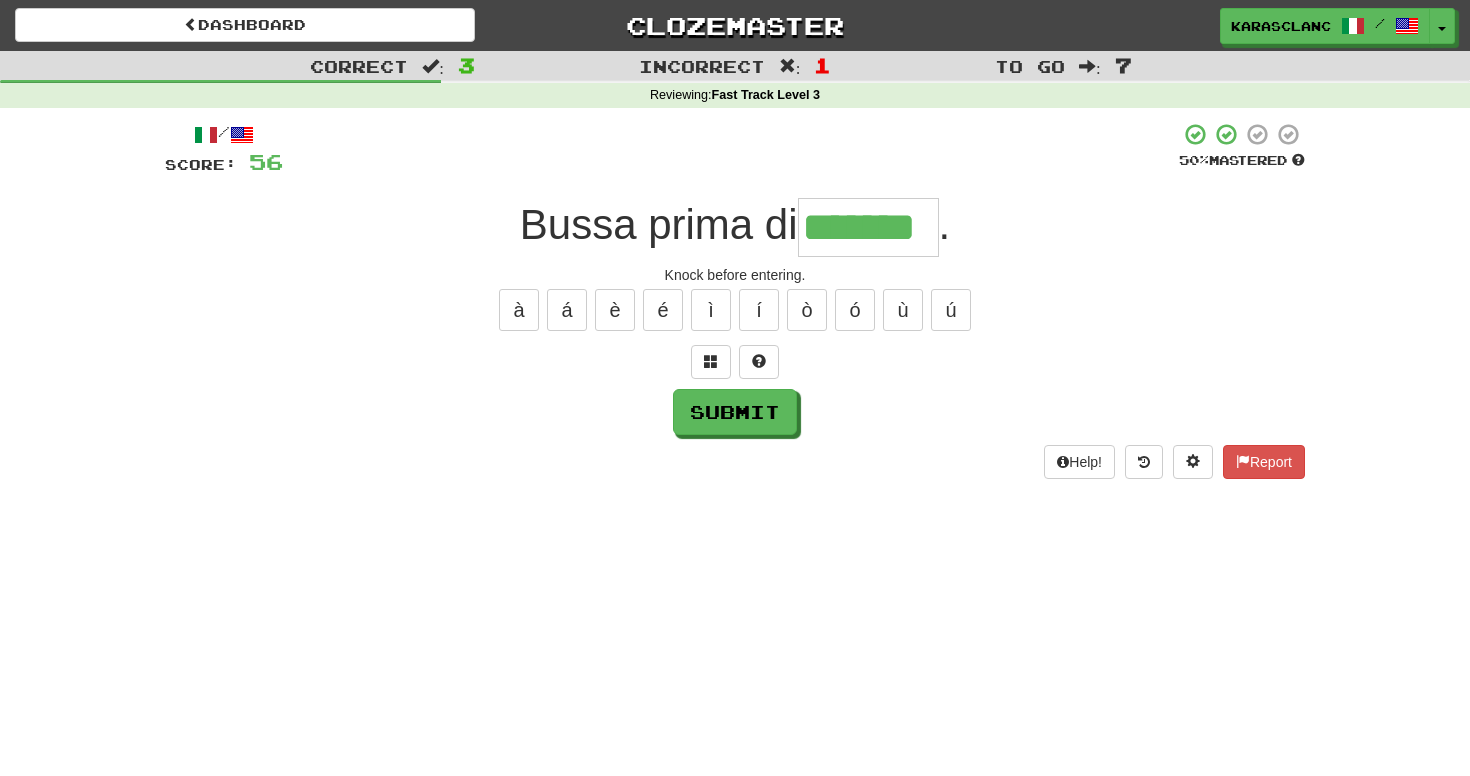 type on "*******" 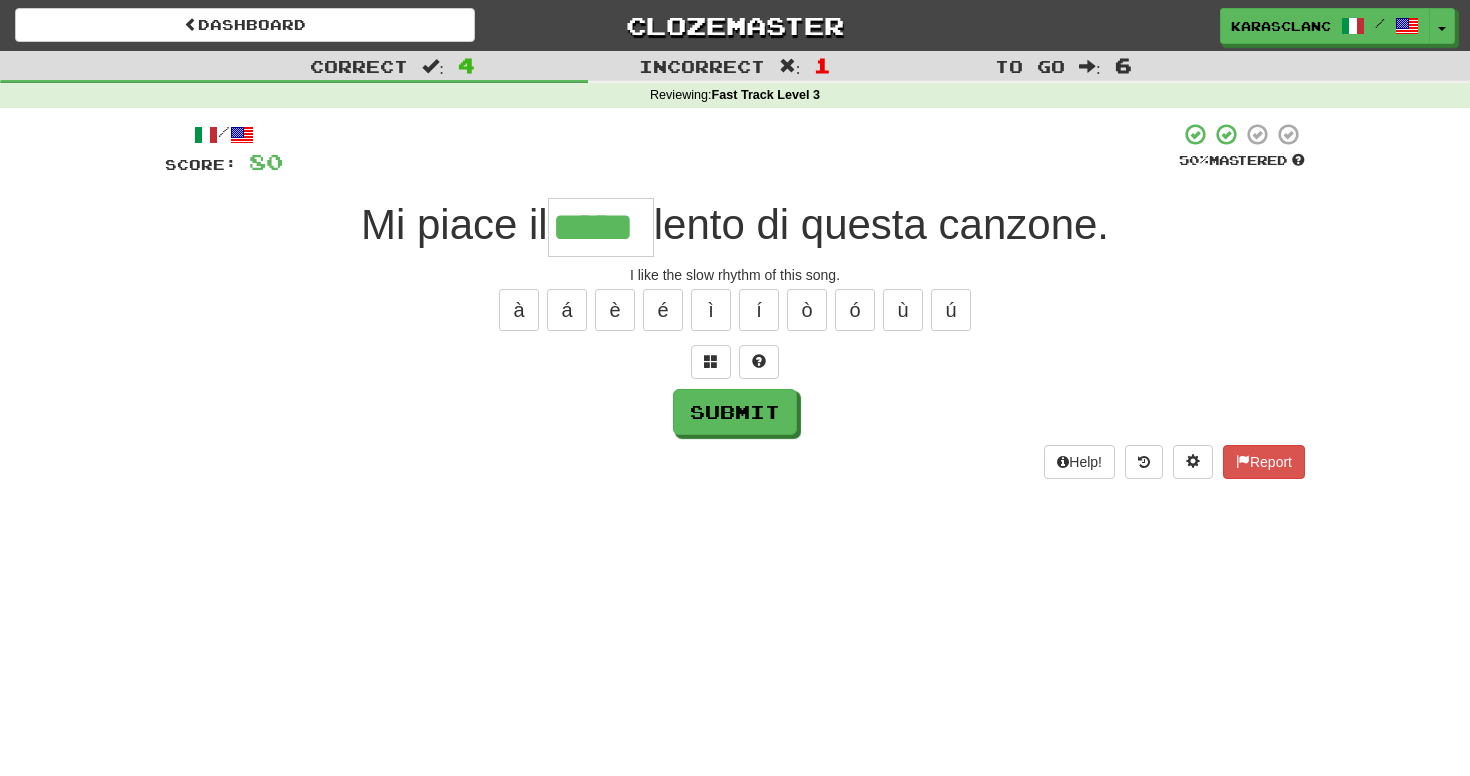 type on "*****" 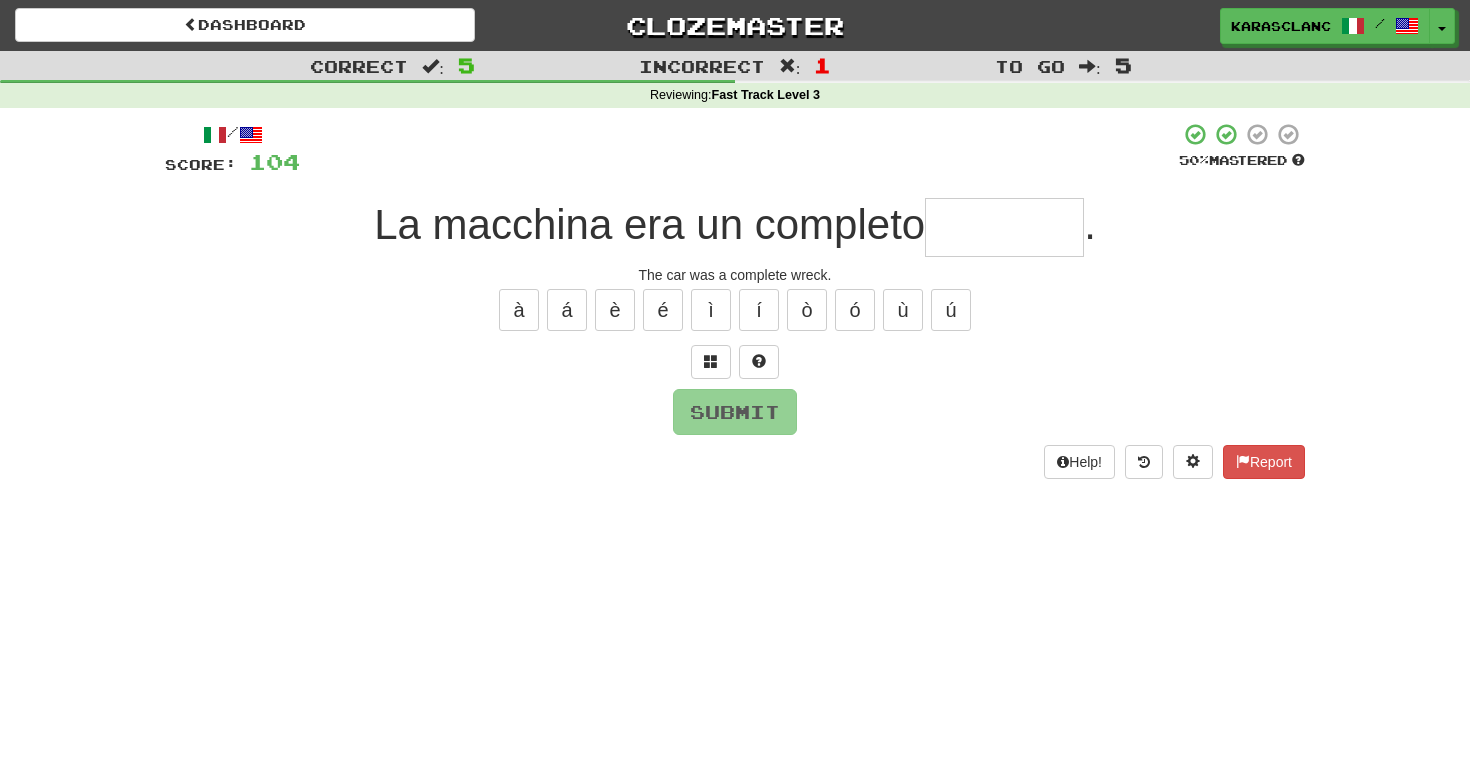 type on "********" 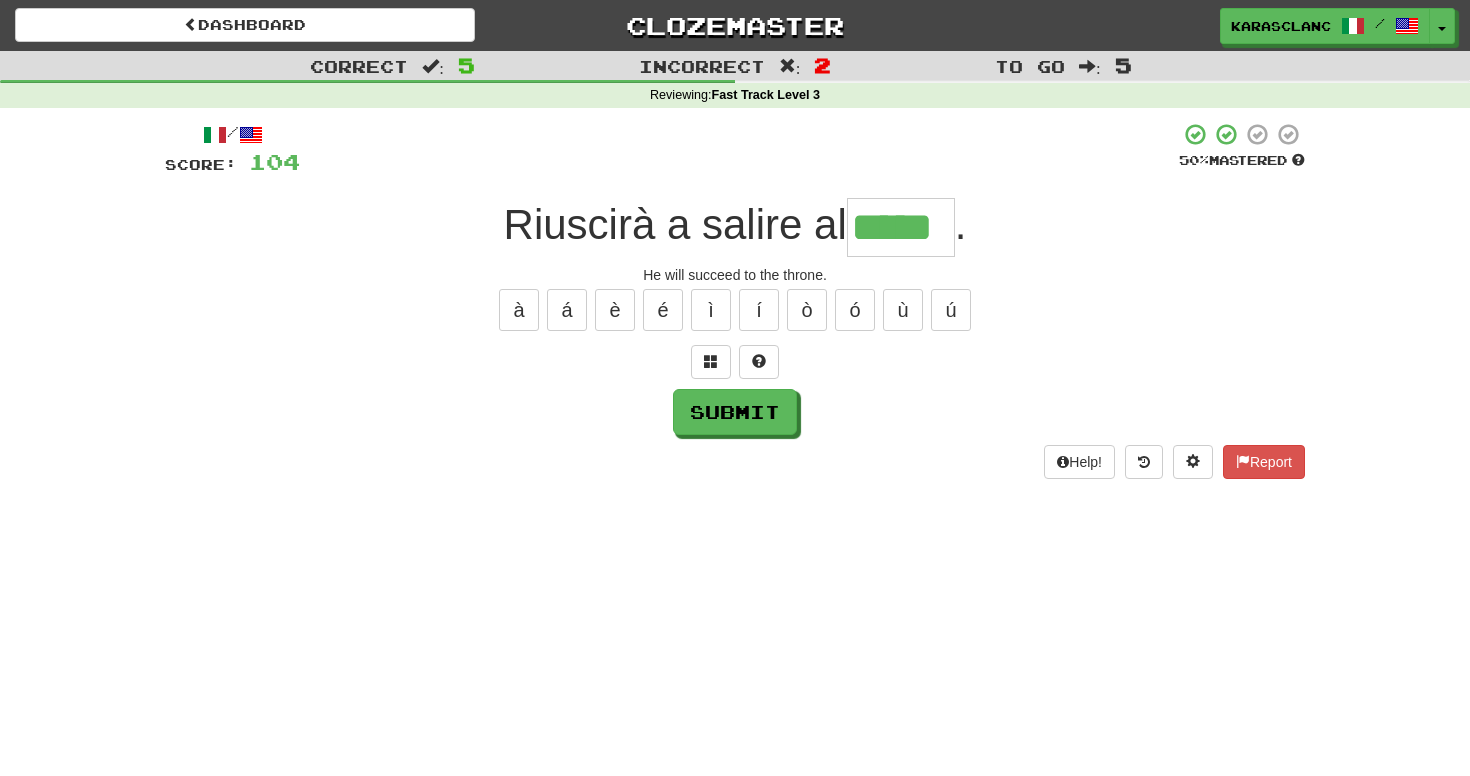 type on "*****" 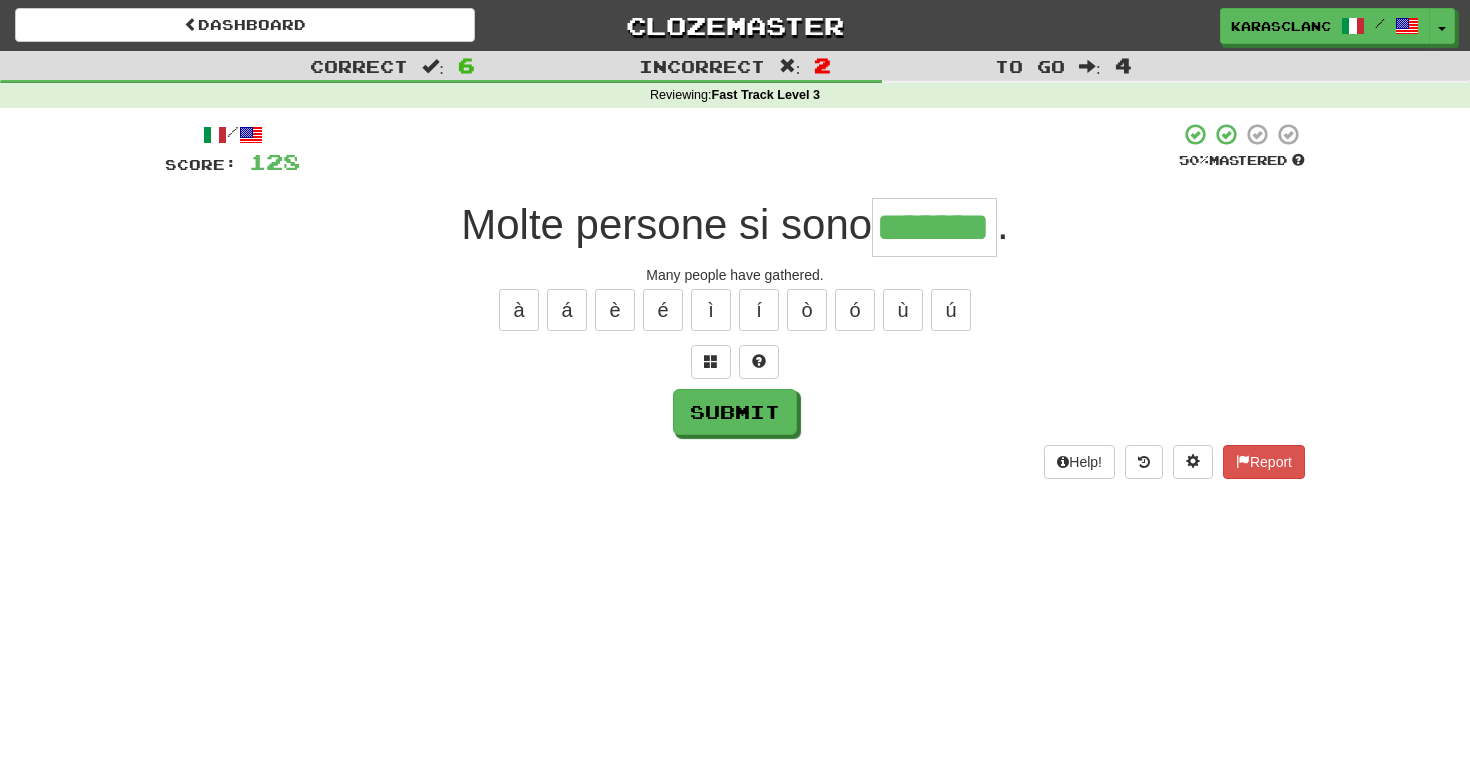 type on "*******" 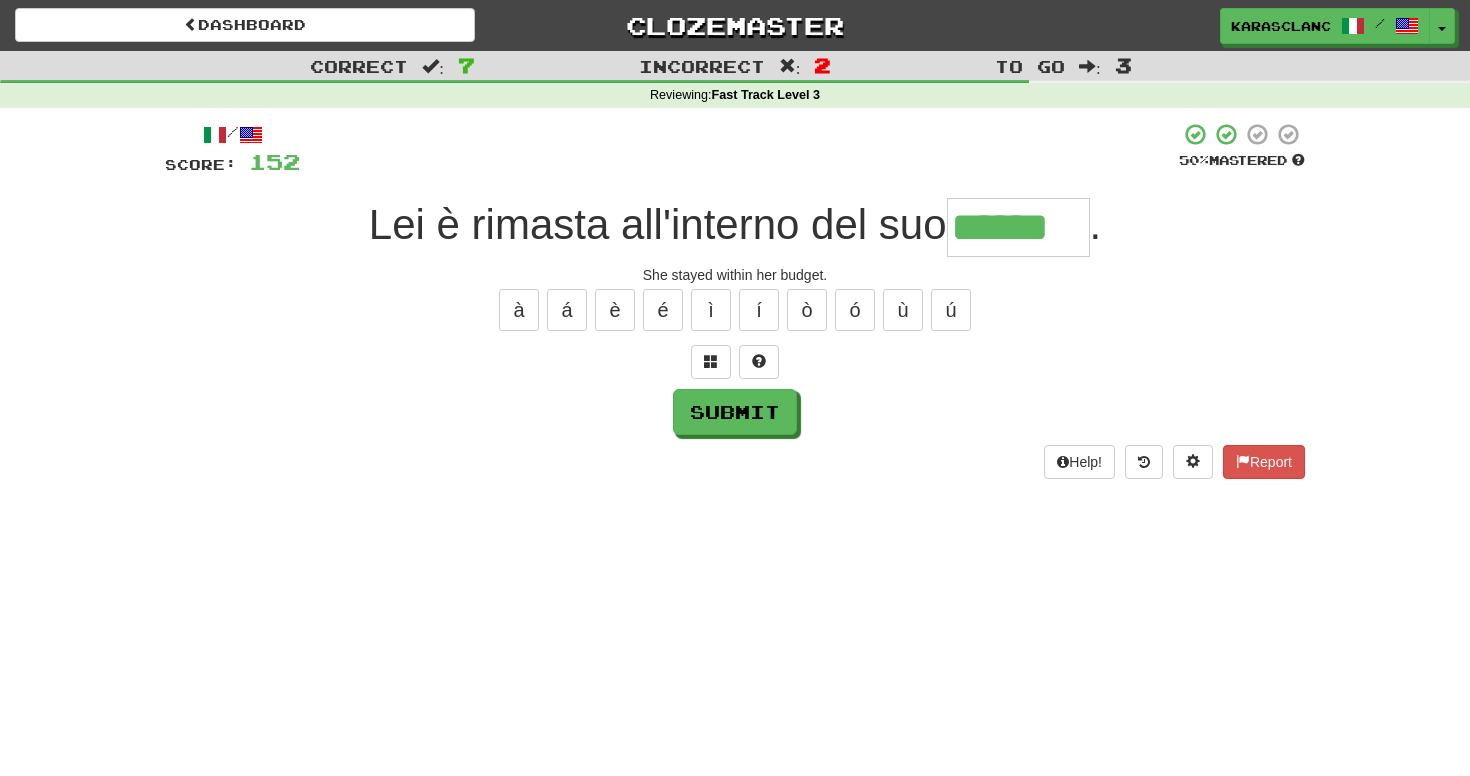 type on "******" 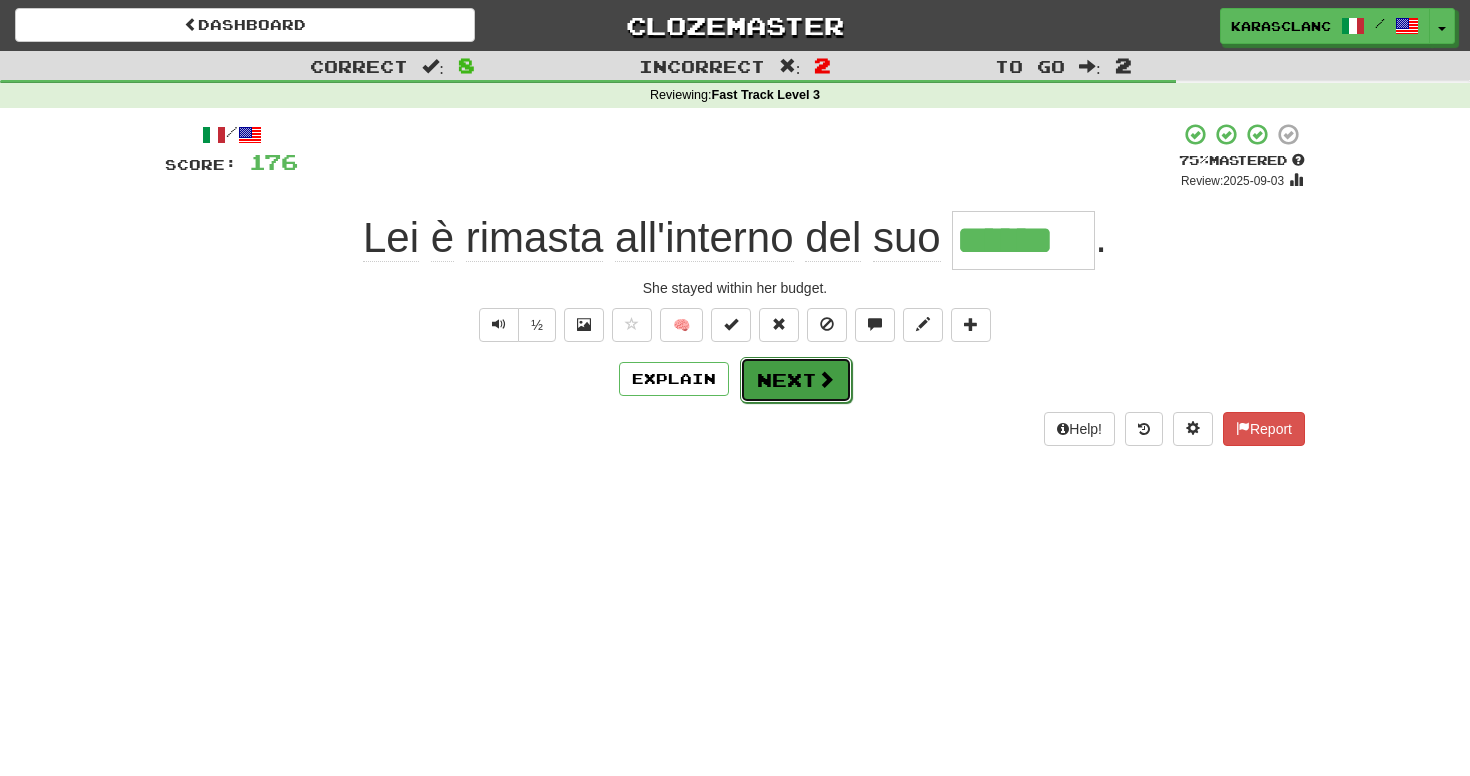 click on "Next" at bounding box center (796, 380) 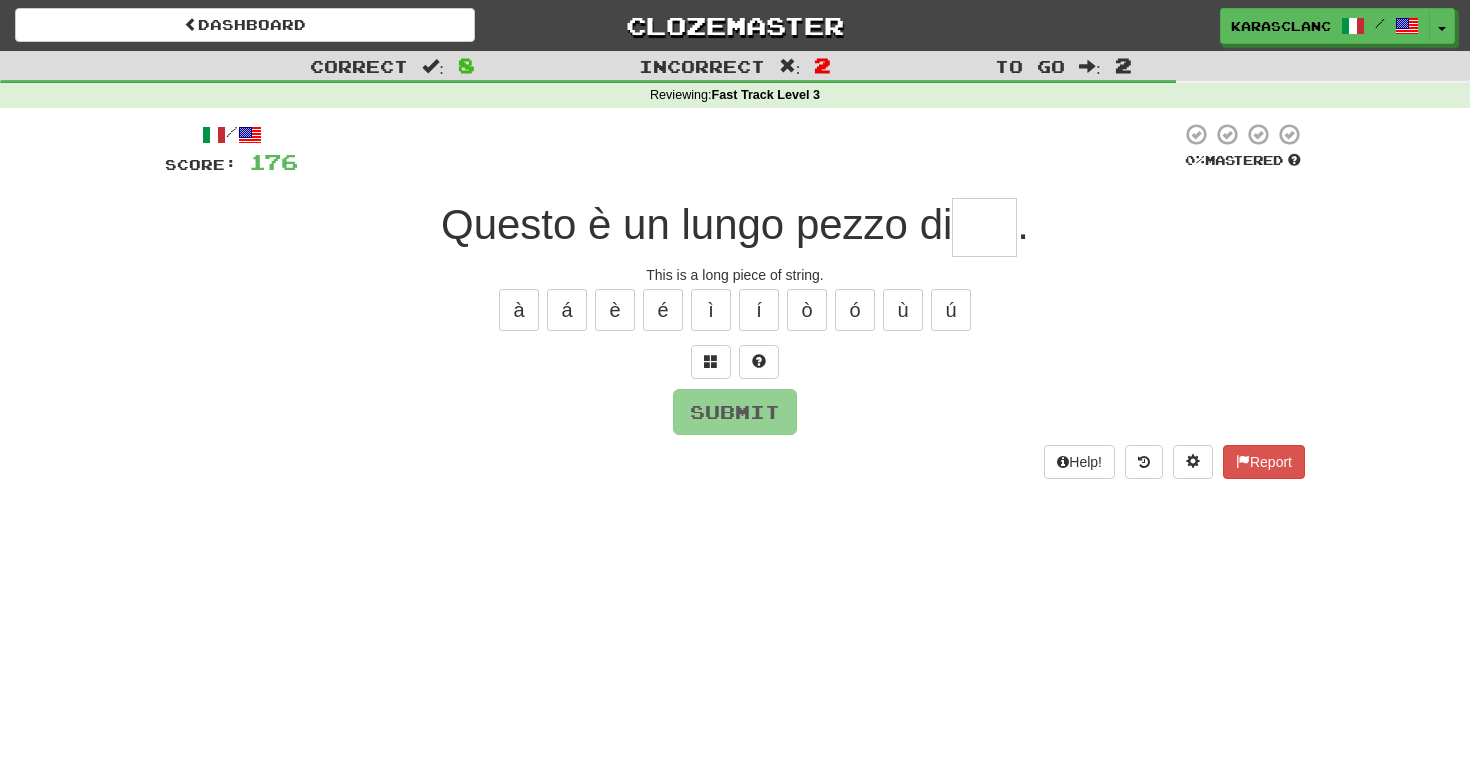 type on "*" 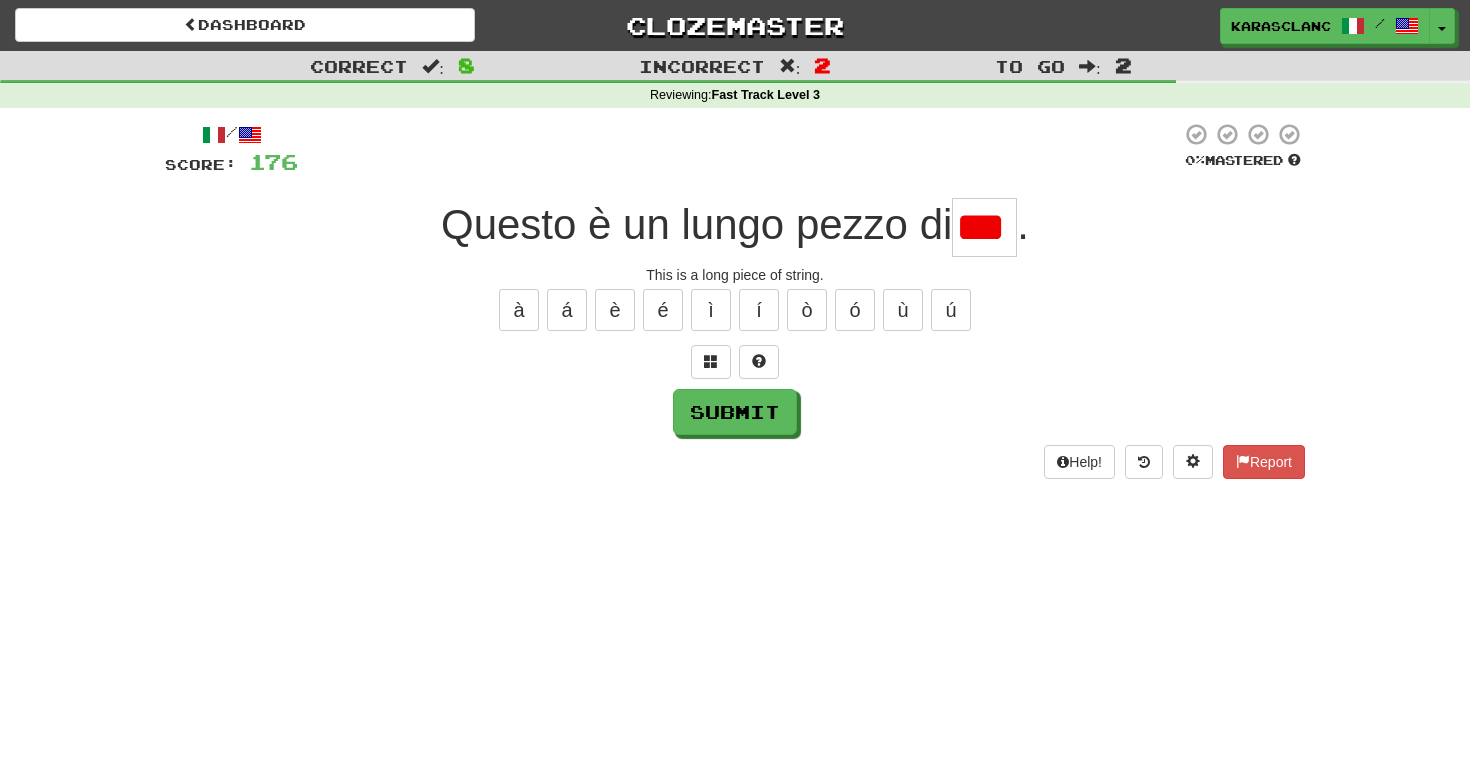 type on "****" 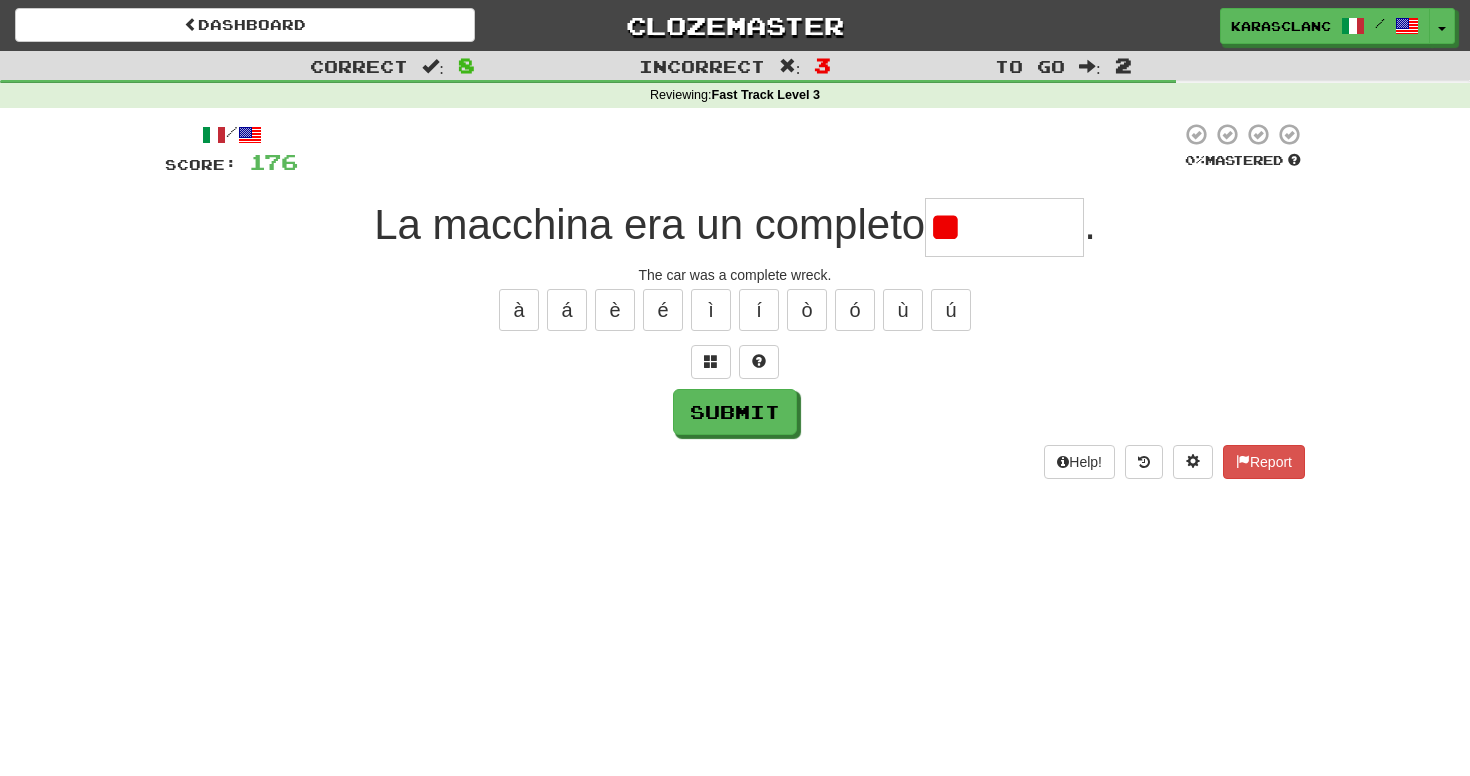type on "*" 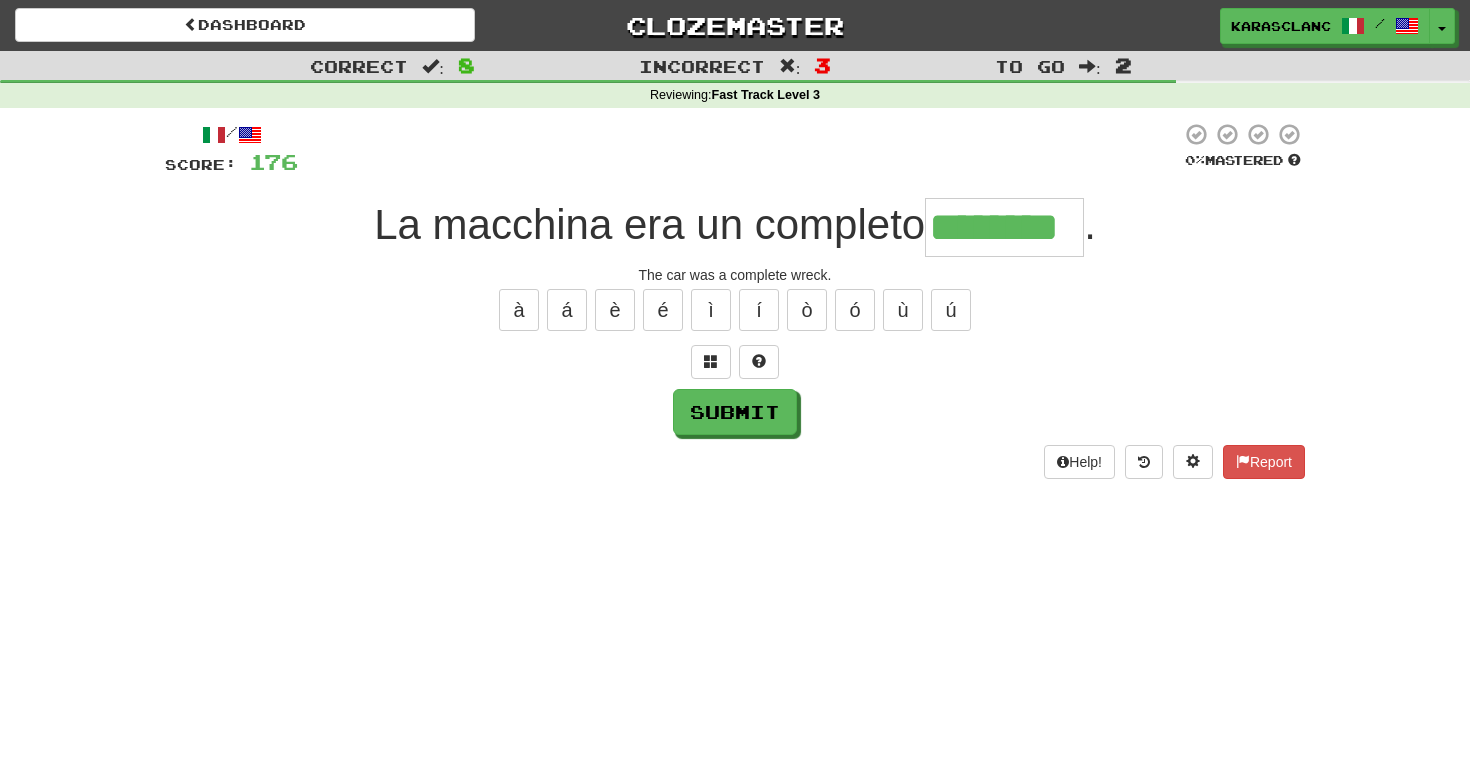type on "********" 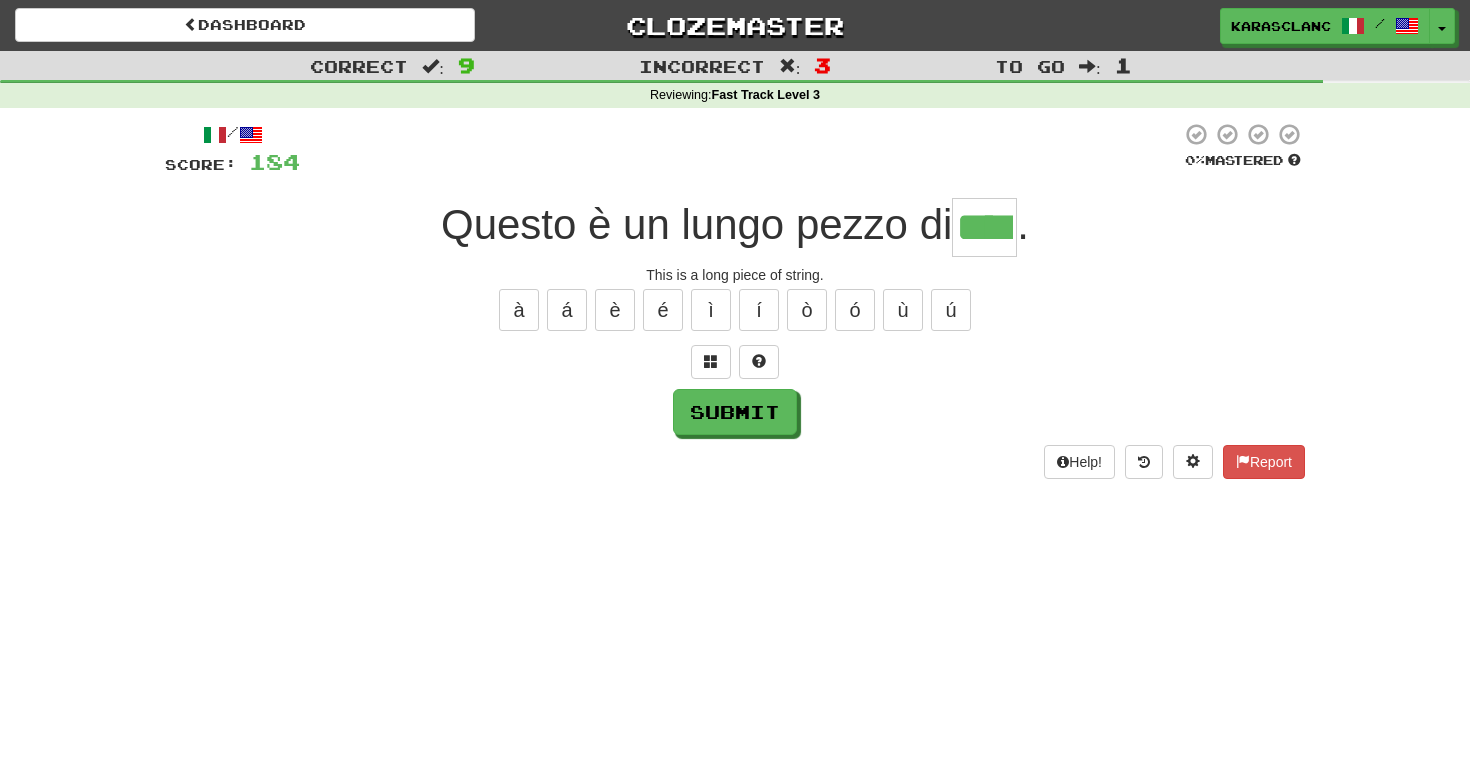 type on "****" 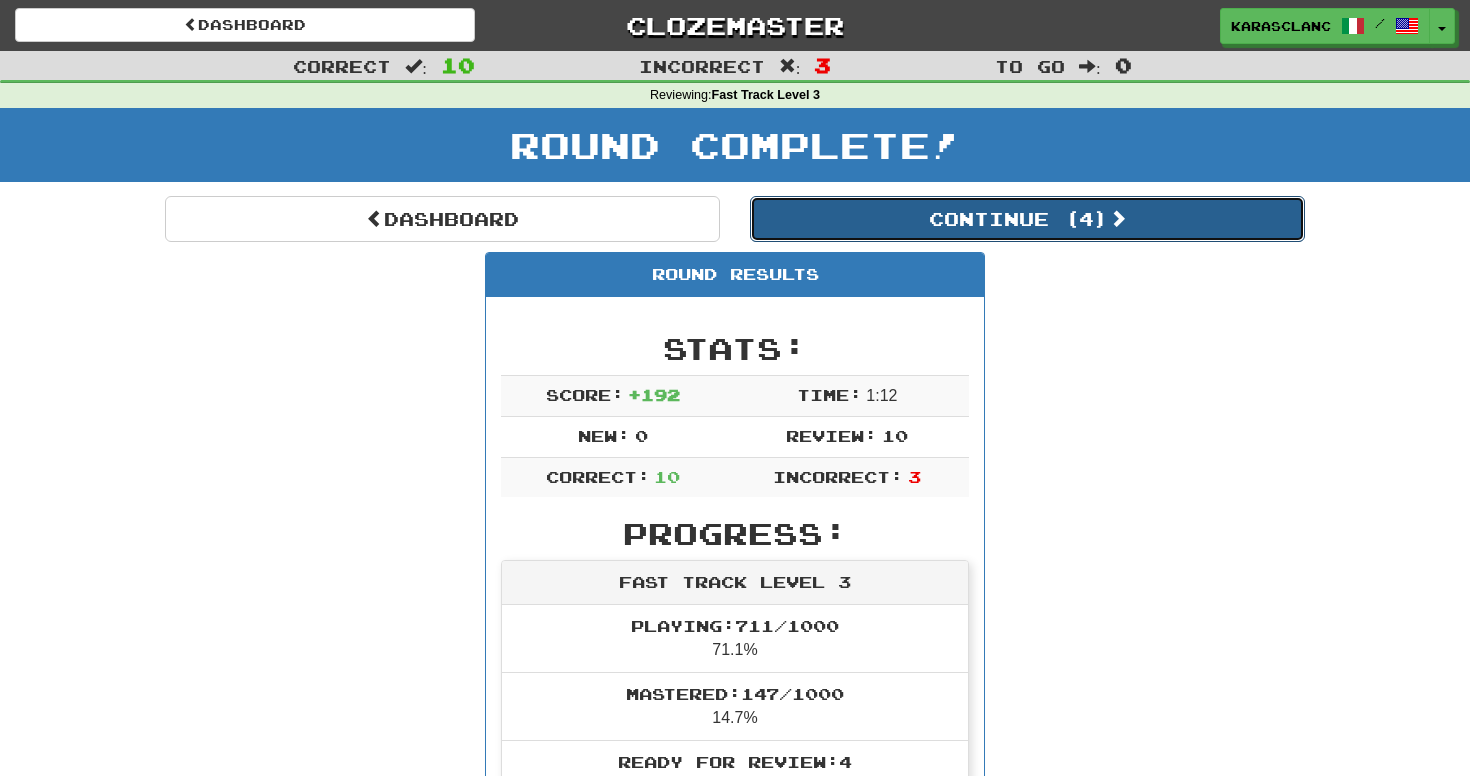 click on "Continue ( 4 )" at bounding box center (1027, 219) 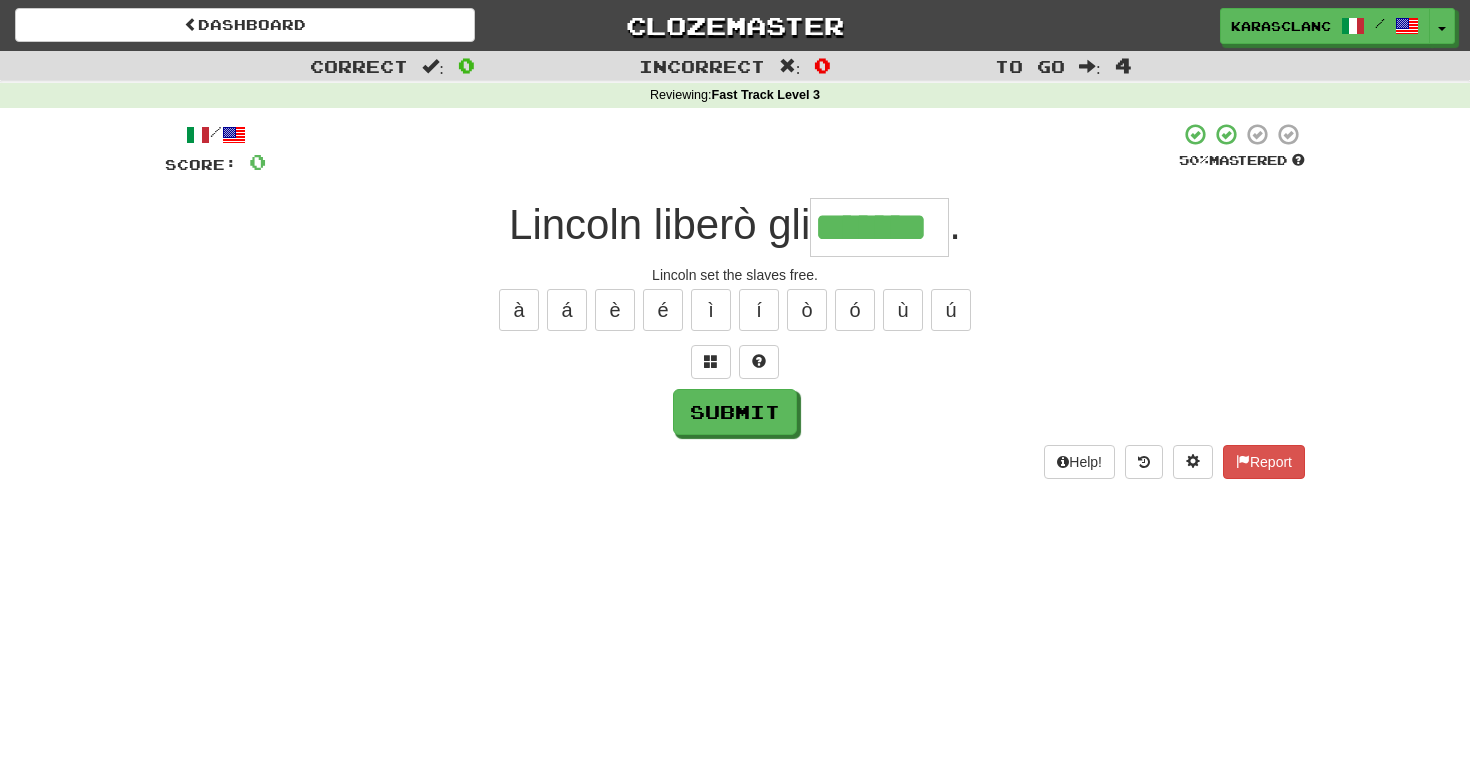 type on "*******" 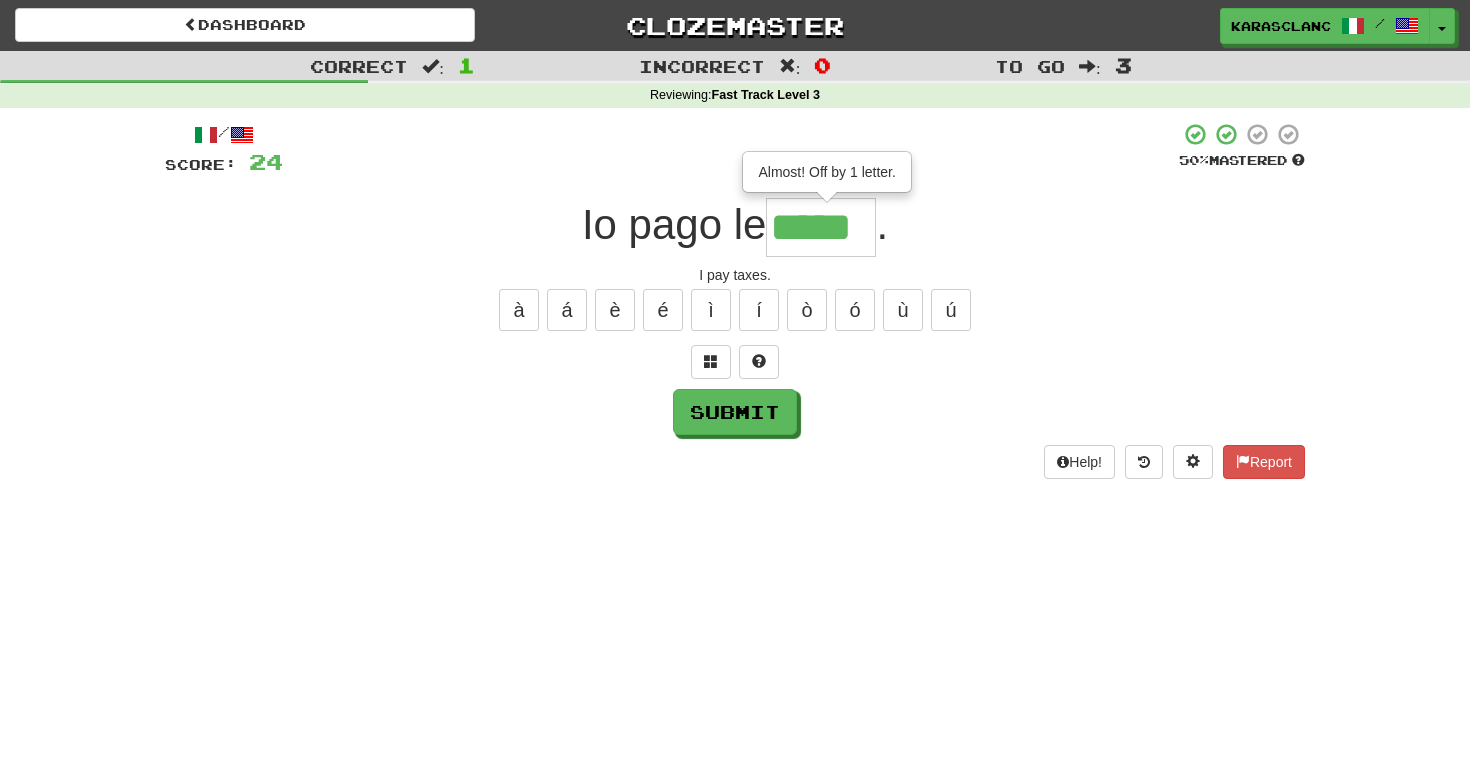 type on "*****" 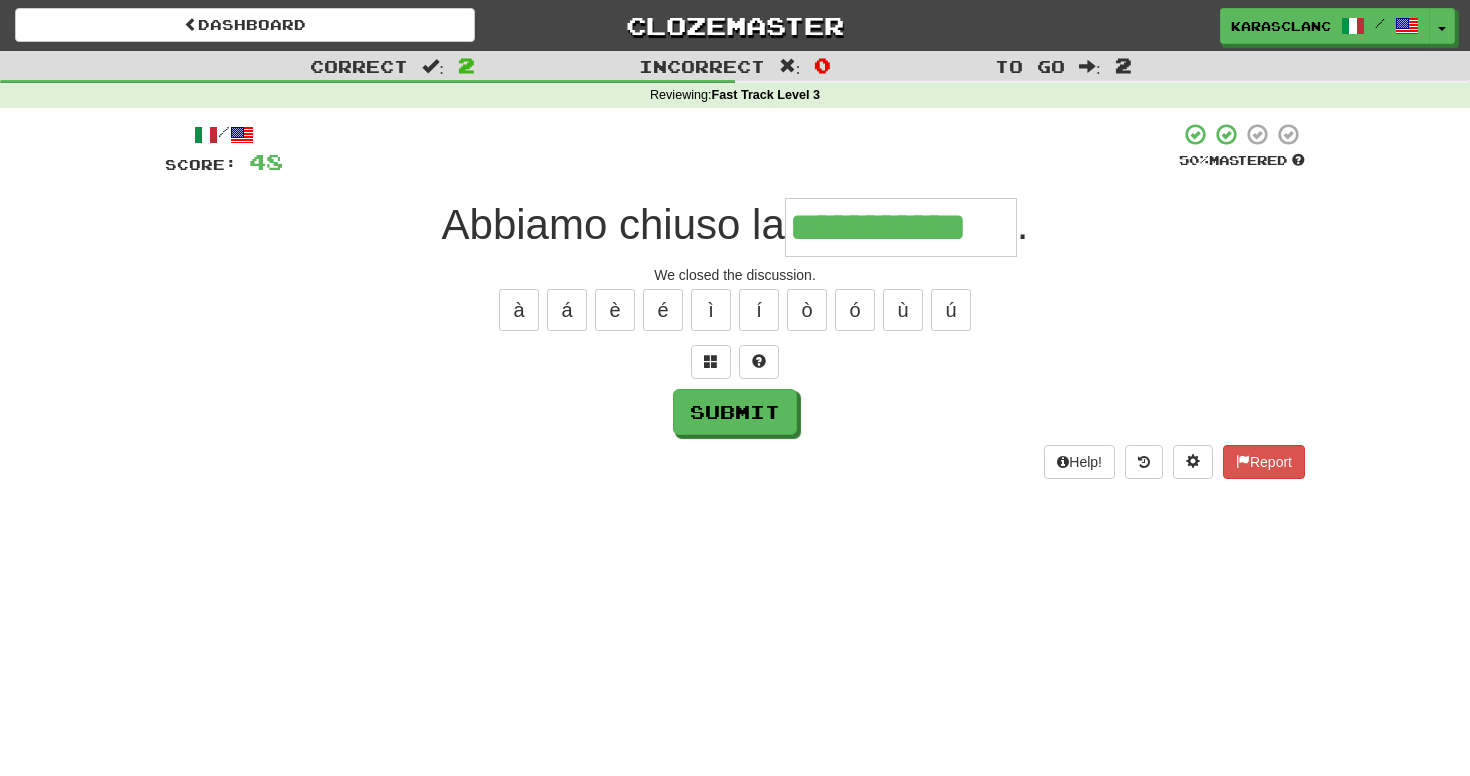 type on "**********" 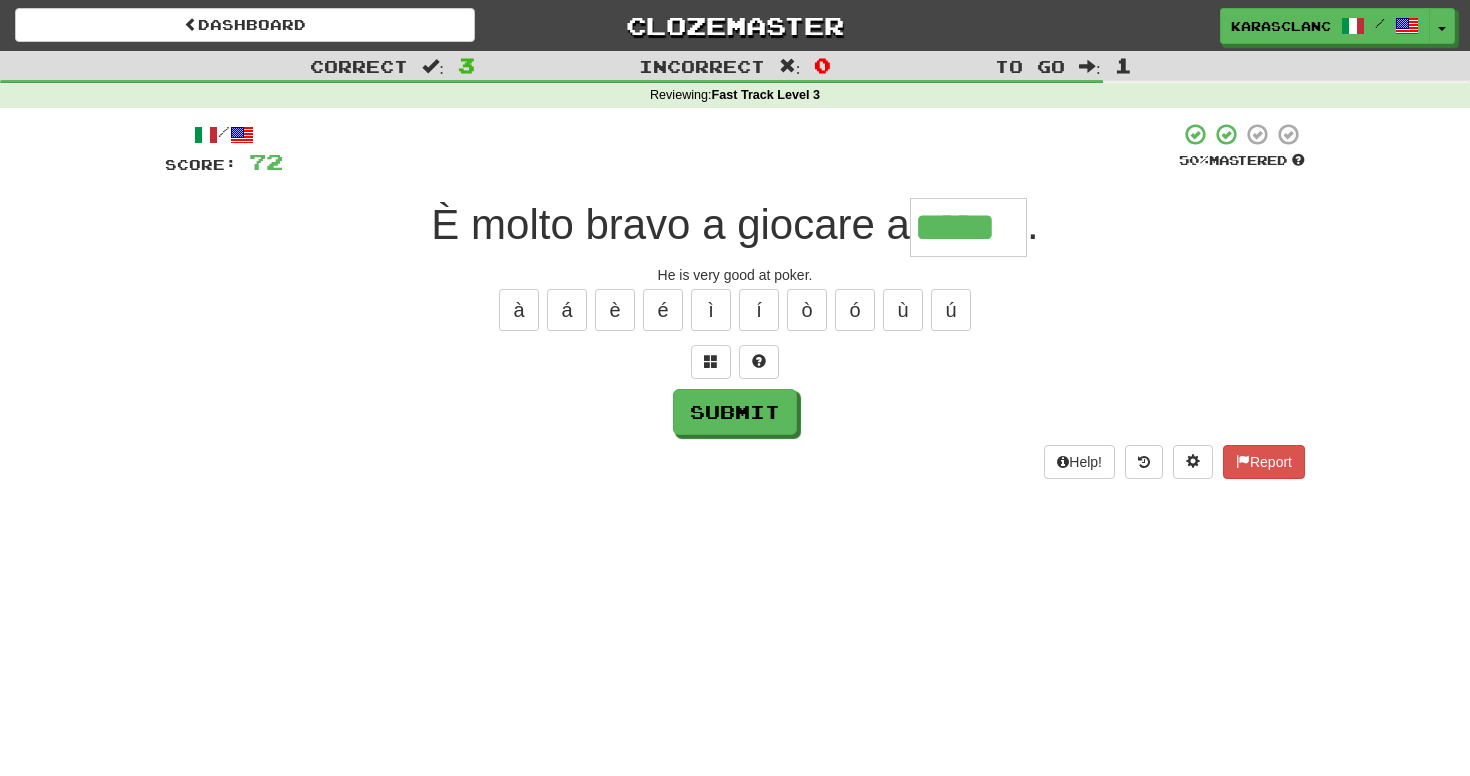 type on "*****" 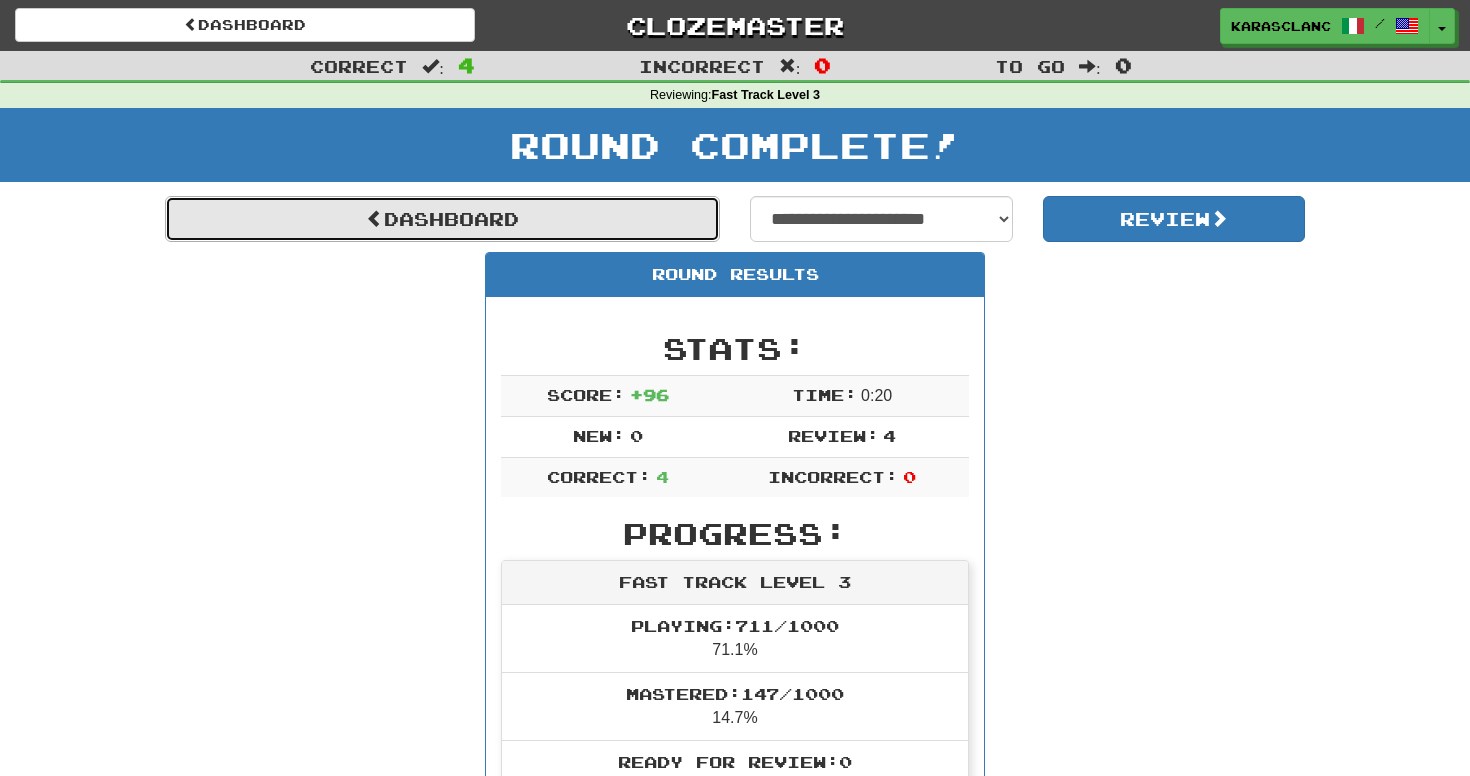 click on "Dashboard" at bounding box center [442, 219] 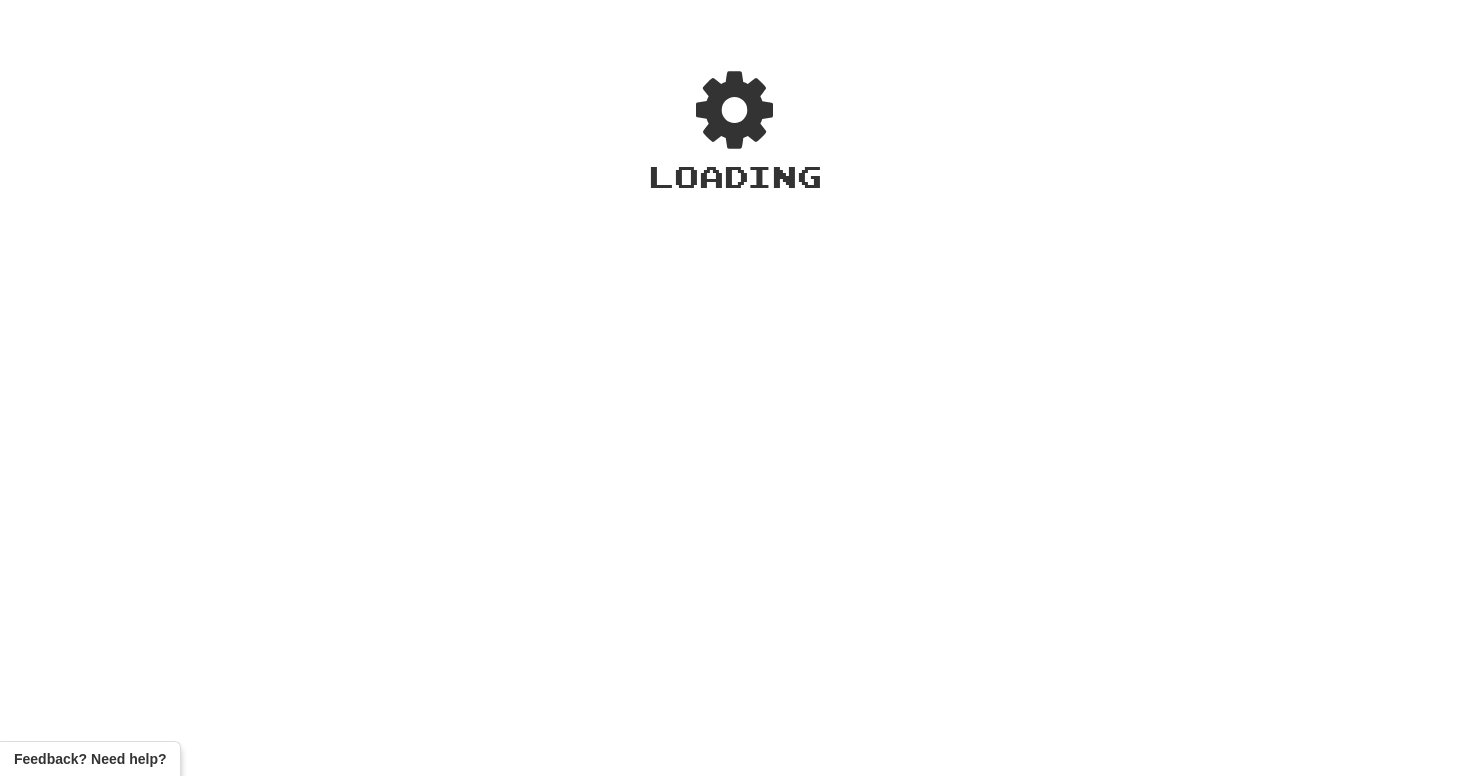 scroll, scrollTop: 0, scrollLeft: 0, axis: both 